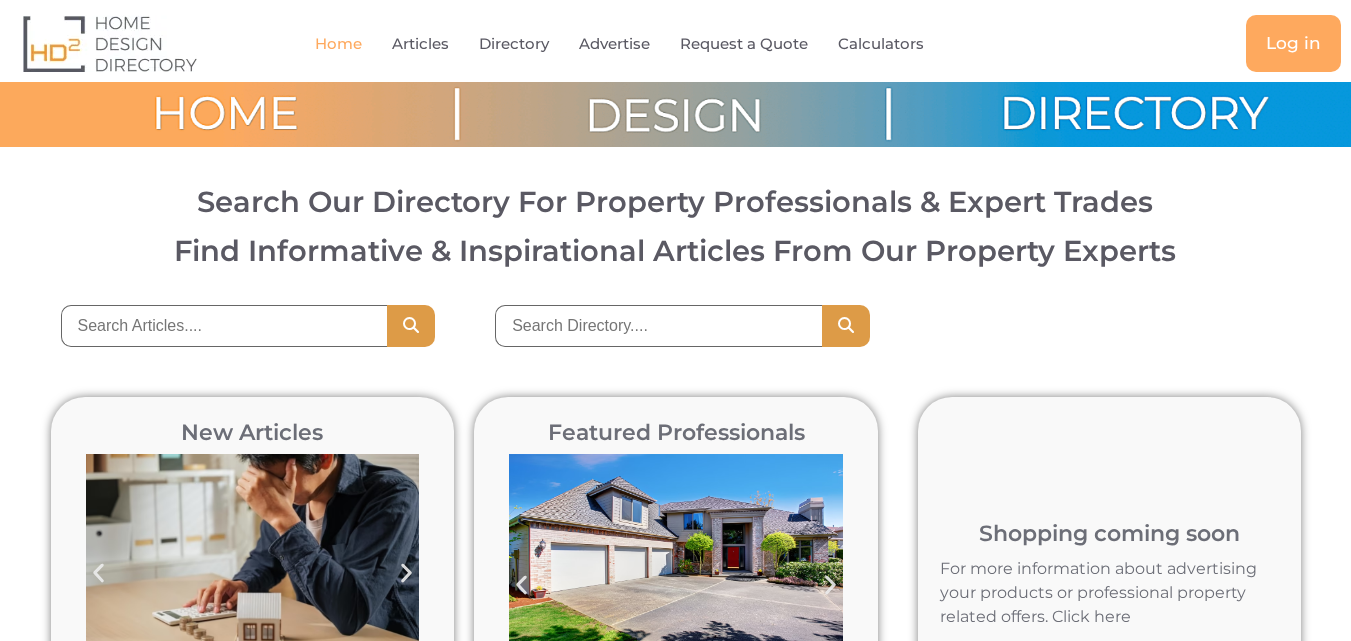 scroll, scrollTop: 0, scrollLeft: 0, axis: both 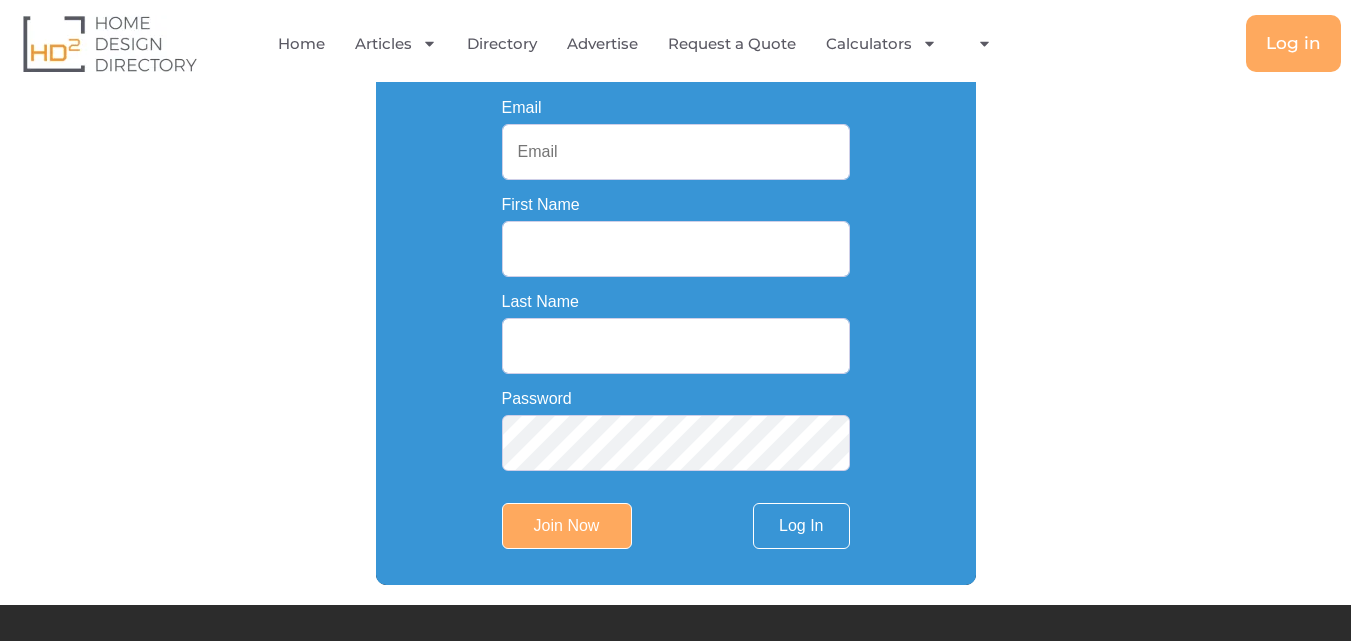 click on "Email" at bounding box center [676, 152] 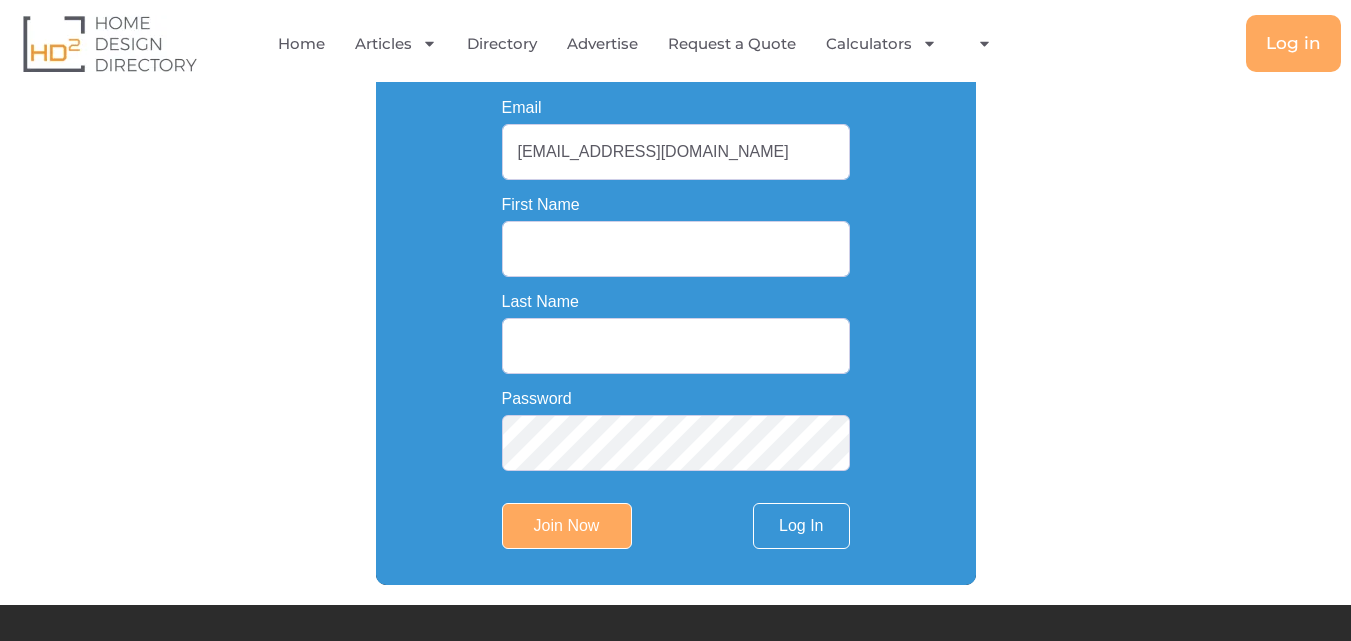 type on "[EMAIL_ADDRESS][DOMAIN_NAME]" 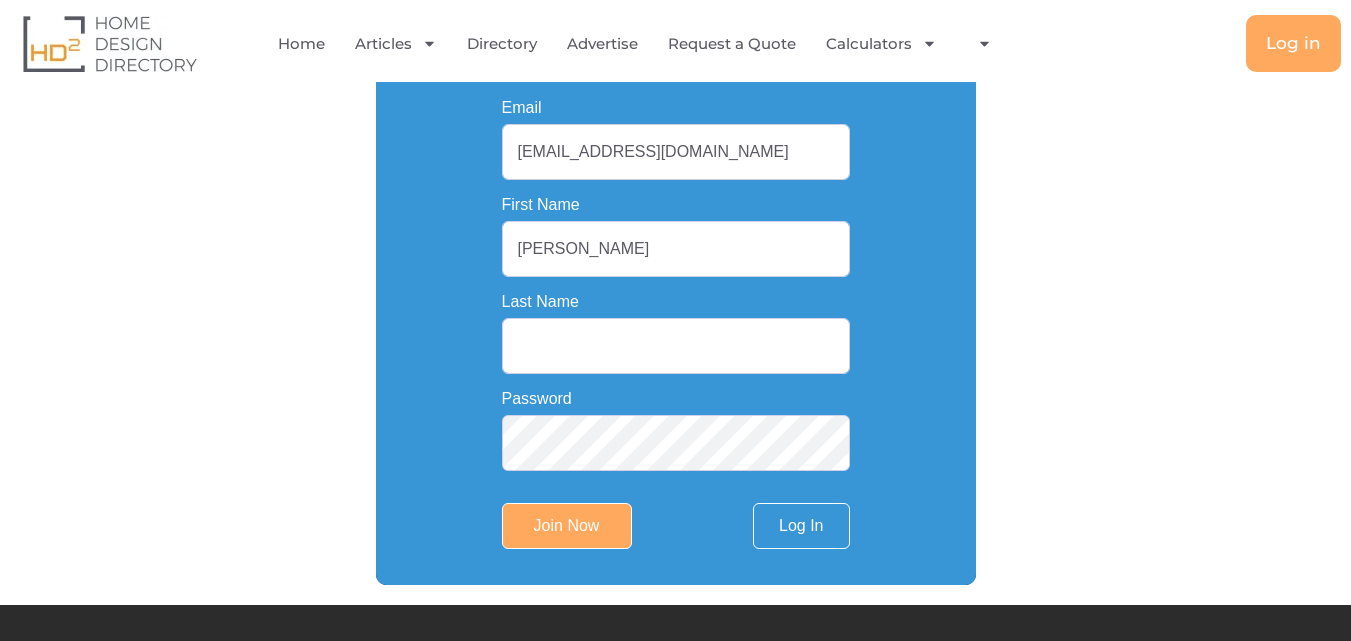 drag, startPoint x: 561, startPoint y: 253, endPoint x: 643, endPoint y: 258, distance: 82.1523 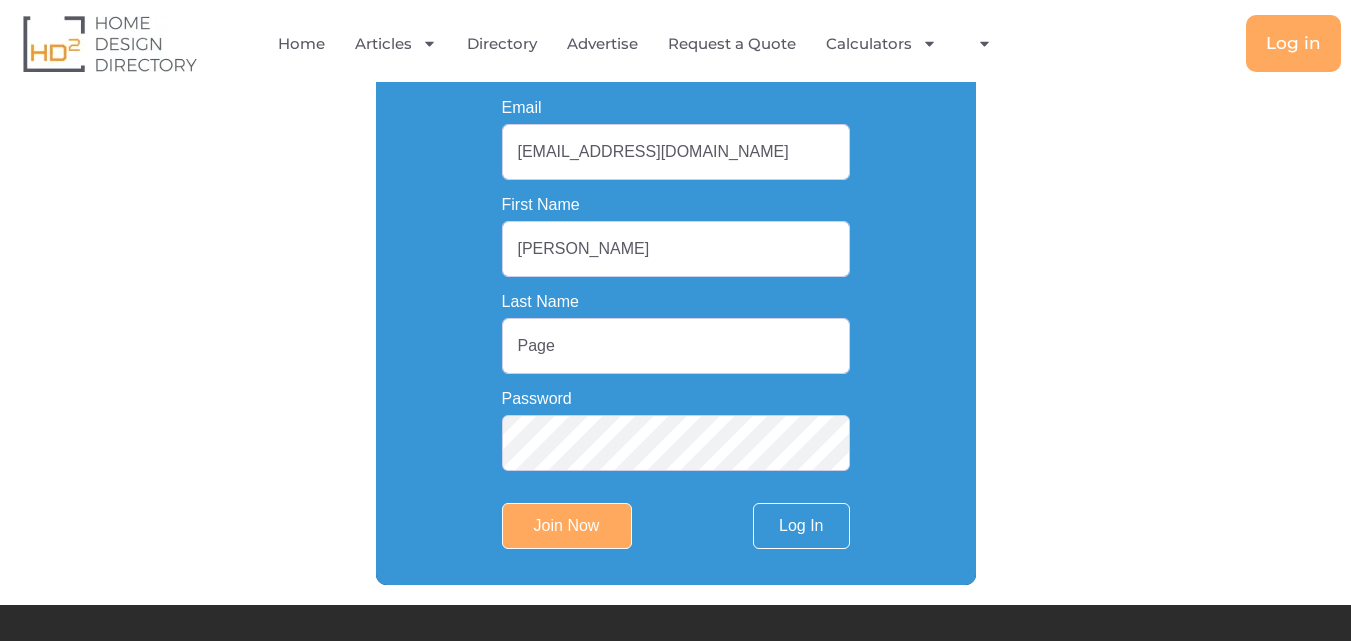type on "Page" 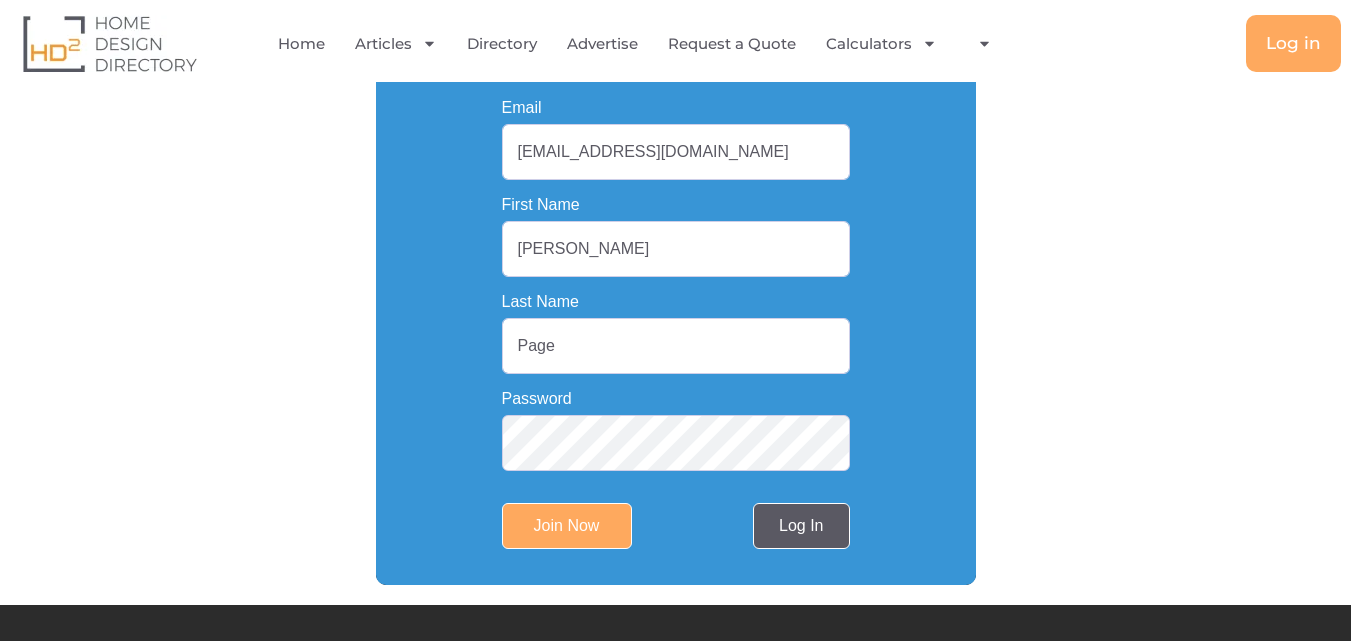 click on "Log In" at bounding box center [801, 526] 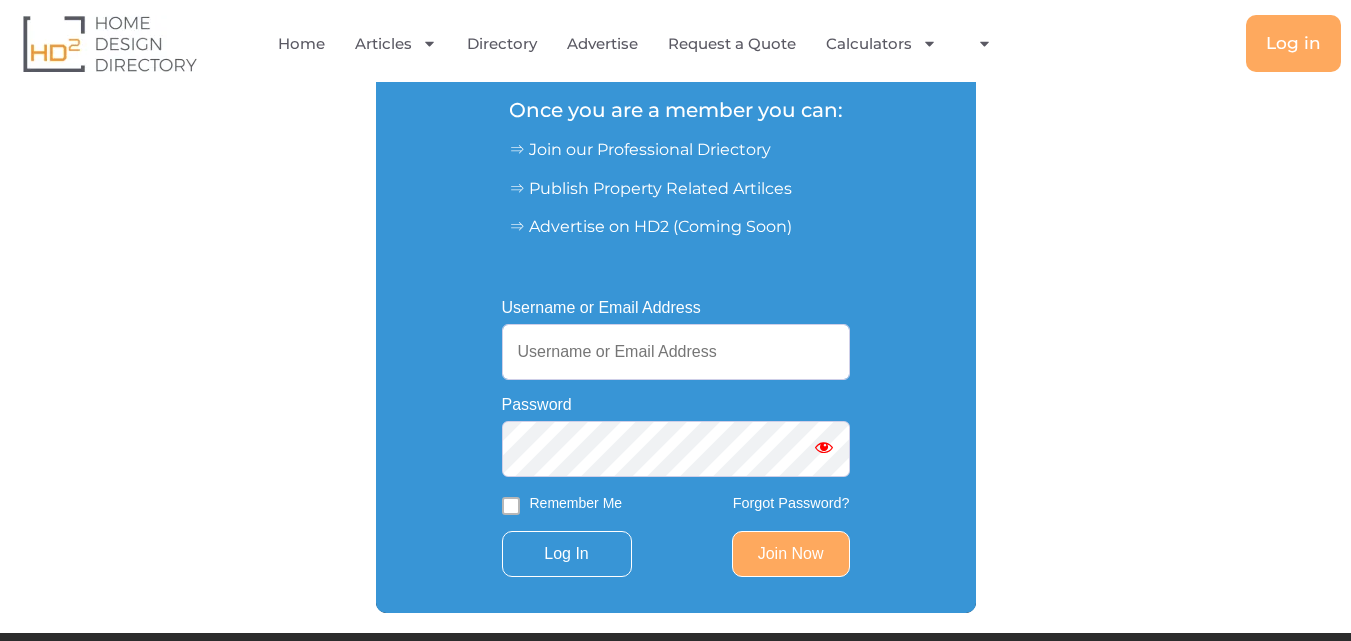 scroll, scrollTop: 200, scrollLeft: 0, axis: vertical 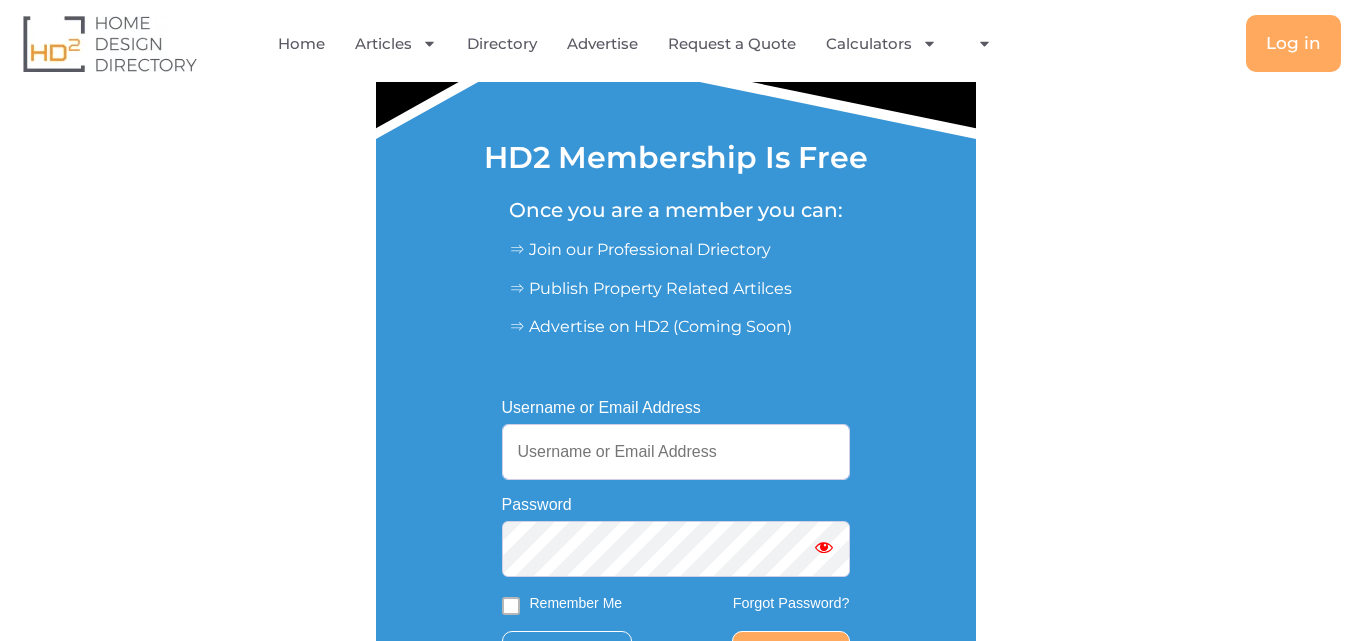 click on "Username or Email Address" at bounding box center (676, 452) 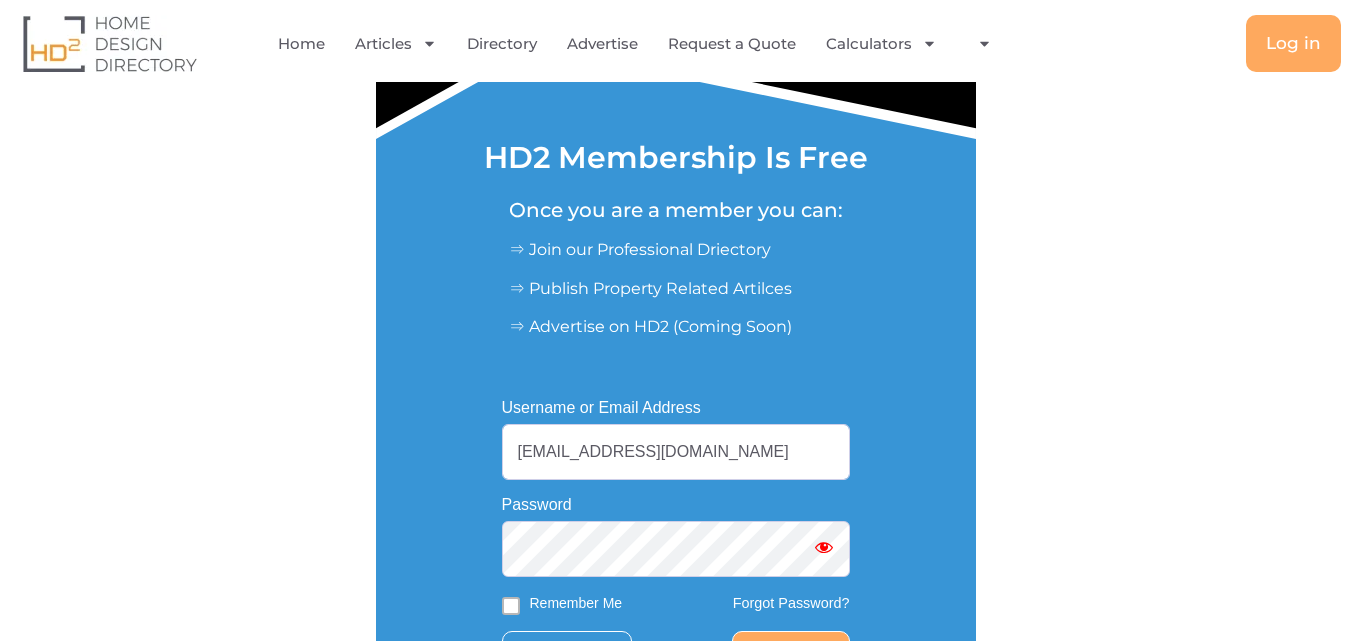 type on "balustrade1au@gmail.com" 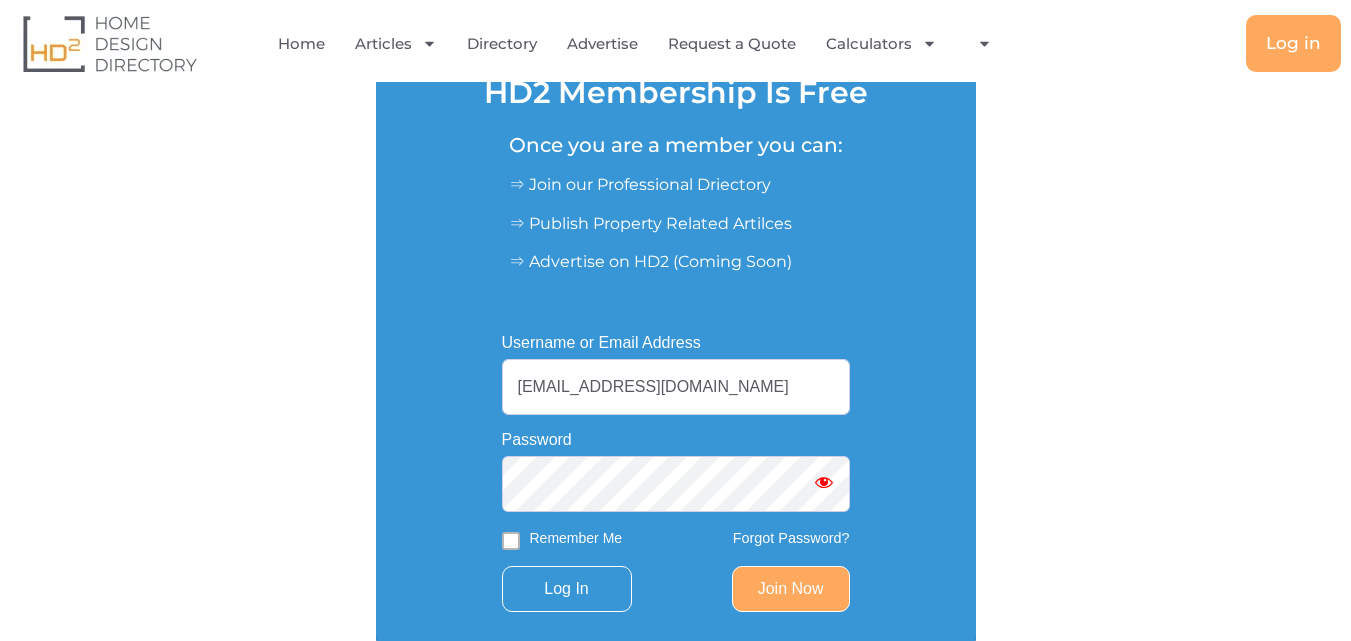 scroll, scrollTop: 300, scrollLeft: 0, axis: vertical 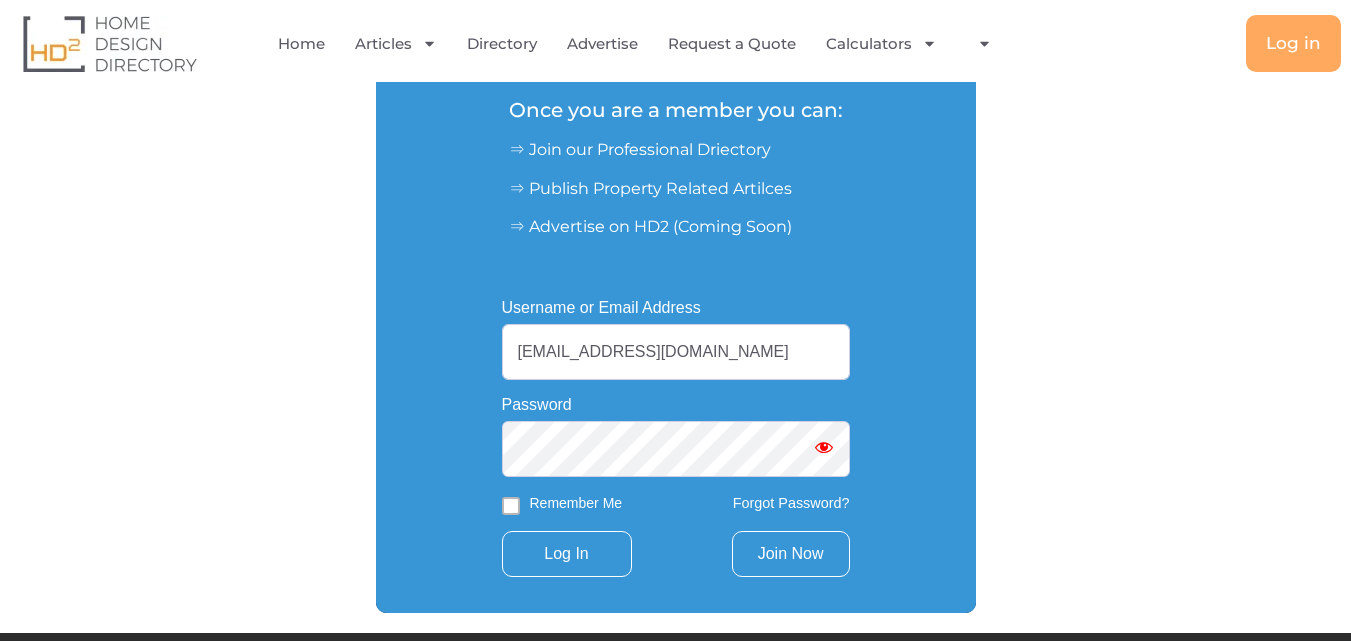 click on "Join Now" at bounding box center [791, 554] 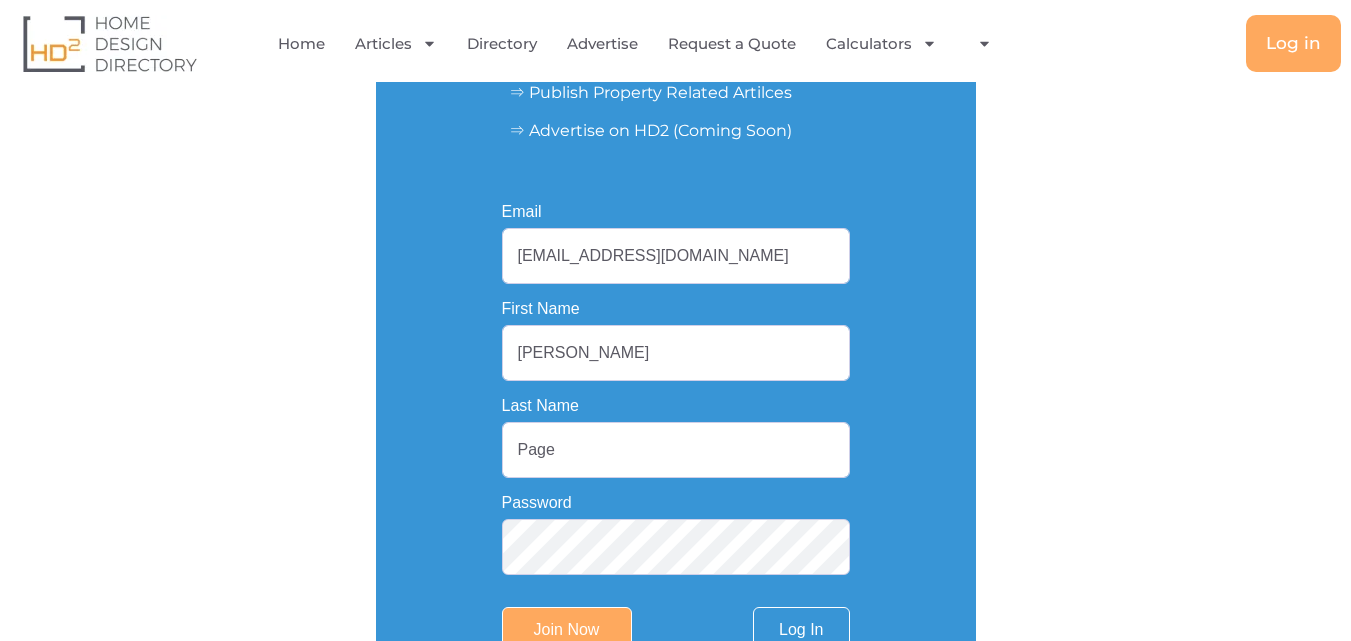 scroll, scrollTop: 500, scrollLeft: 0, axis: vertical 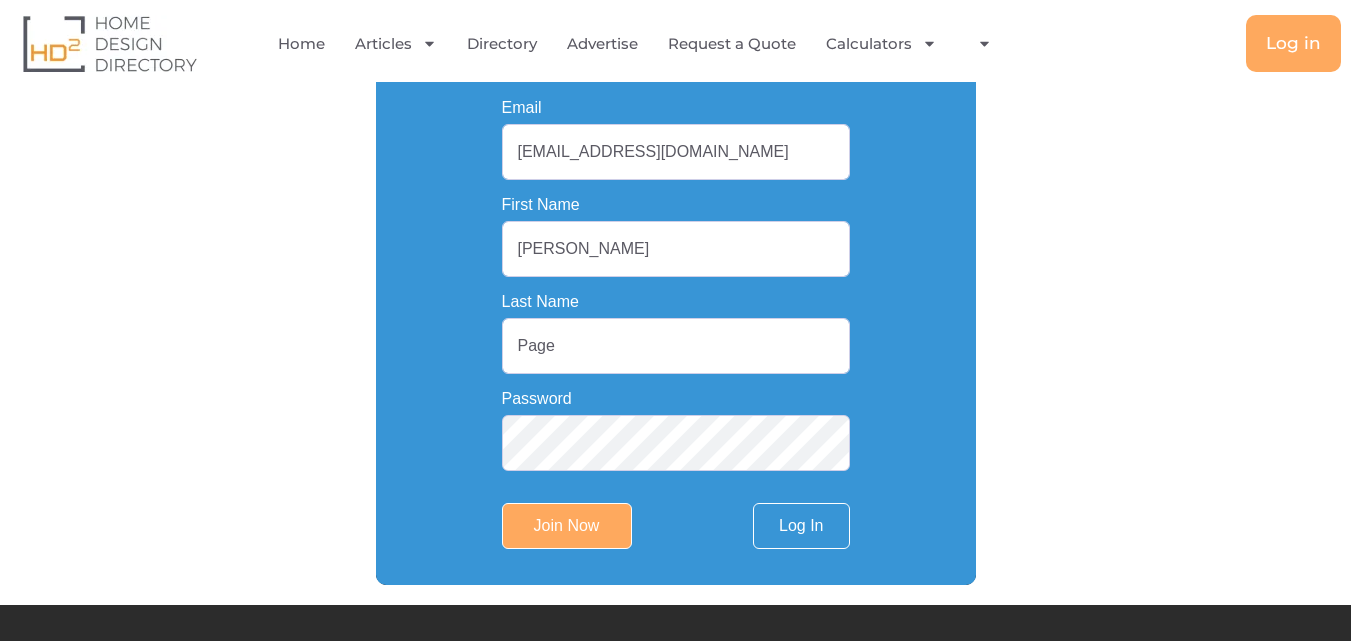 click on "Username or Email Address                                      balustrade1au@gmail.com
Password
Remember Me Forgot Password?
Log In
Join Now
Email balustrade1au@gmail.com
First Name Lynne
Last Name Page
Password
Join Now
Log In
Username or Email Address
Reset Password
Log In" at bounding box center [676, 324] 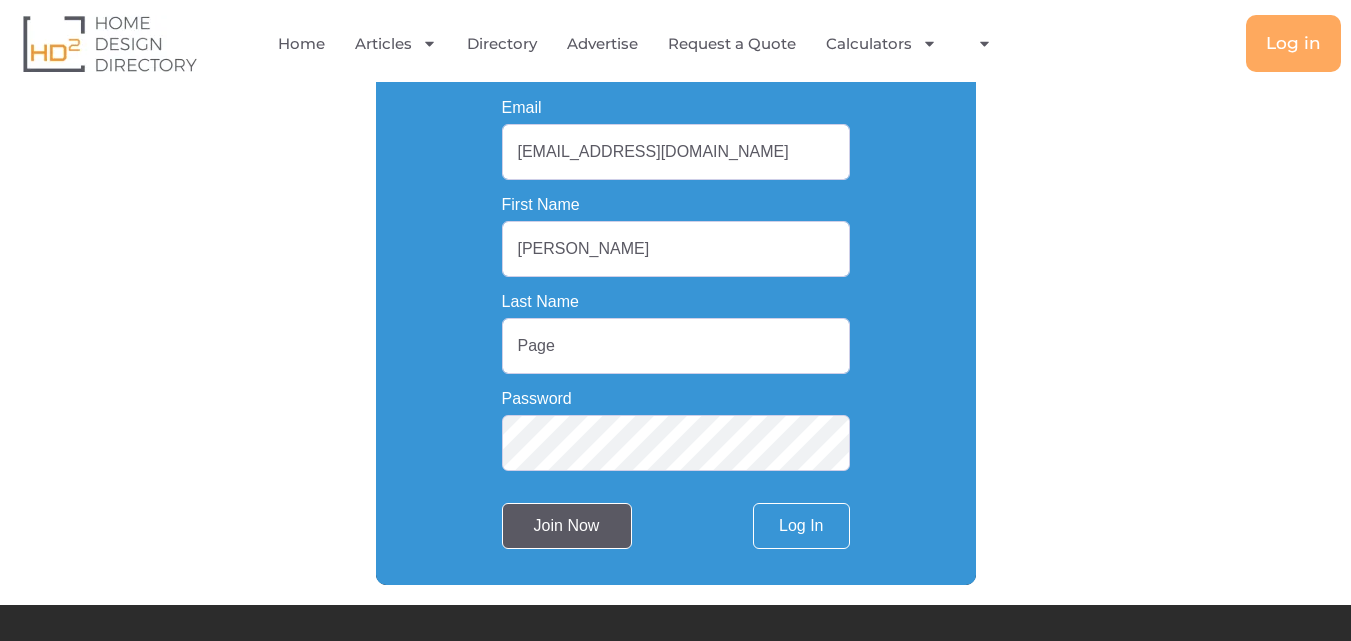 click on "Join Now" at bounding box center [567, 526] 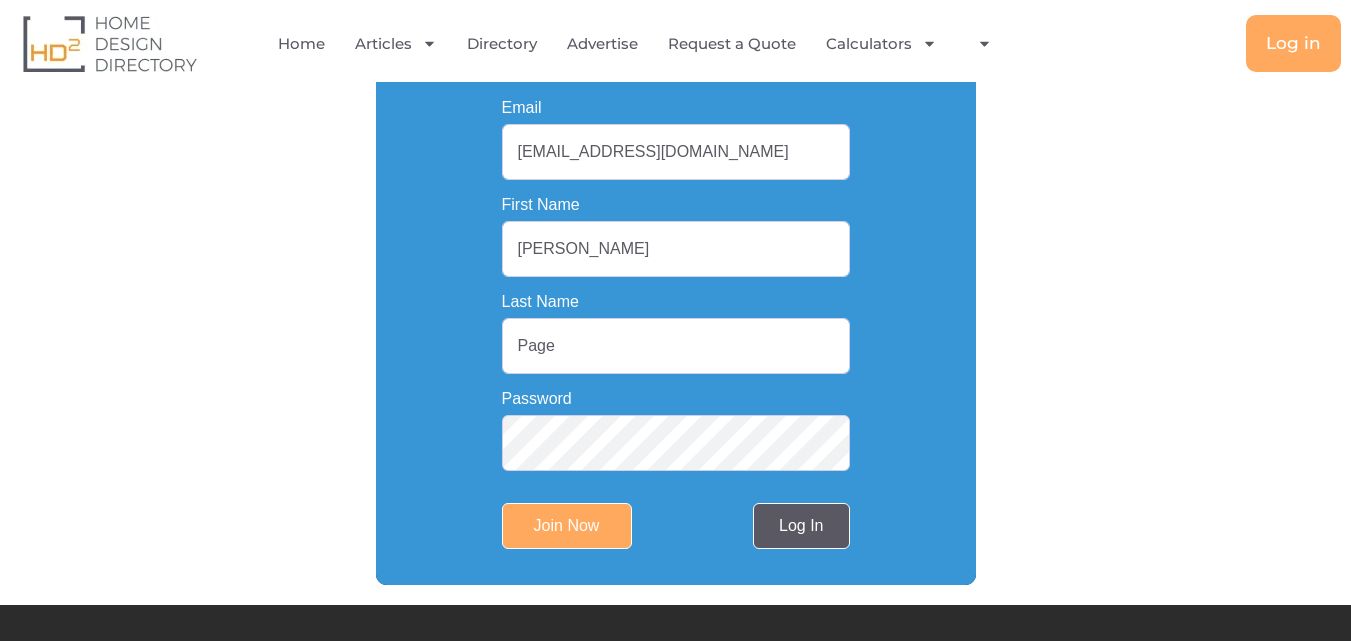 click on "Log In" at bounding box center (801, 526) 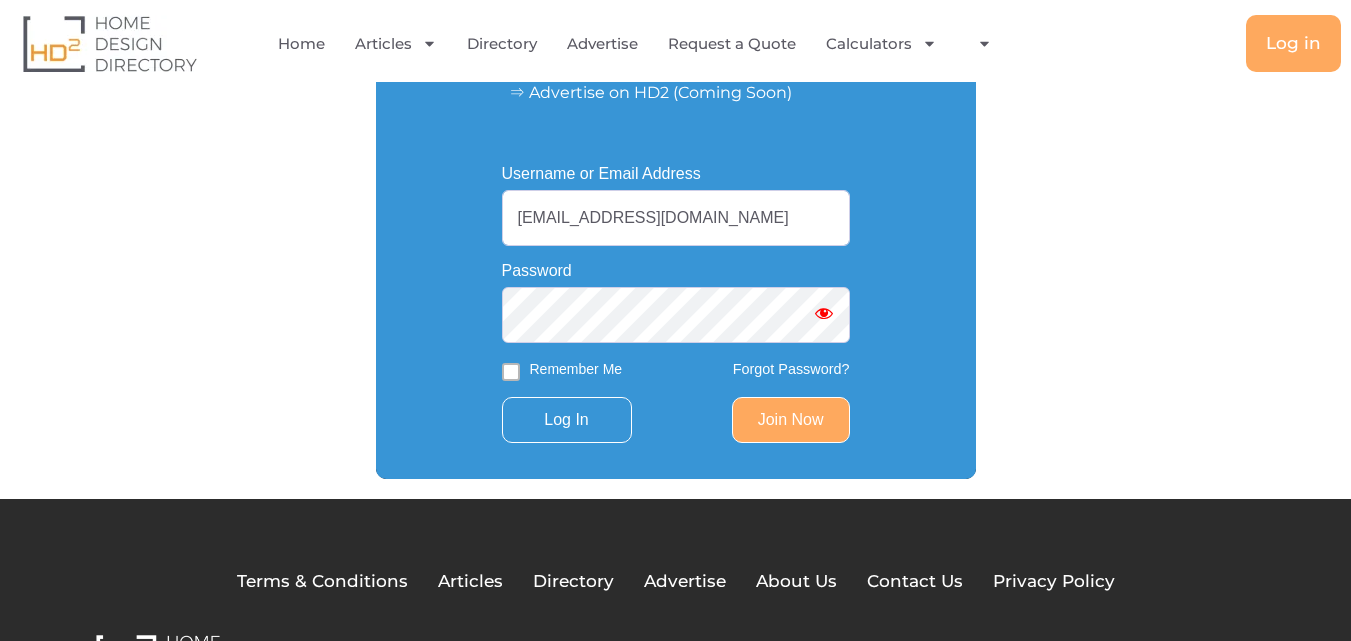 scroll, scrollTop: 400, scrollLeft: 0, axis: vertical 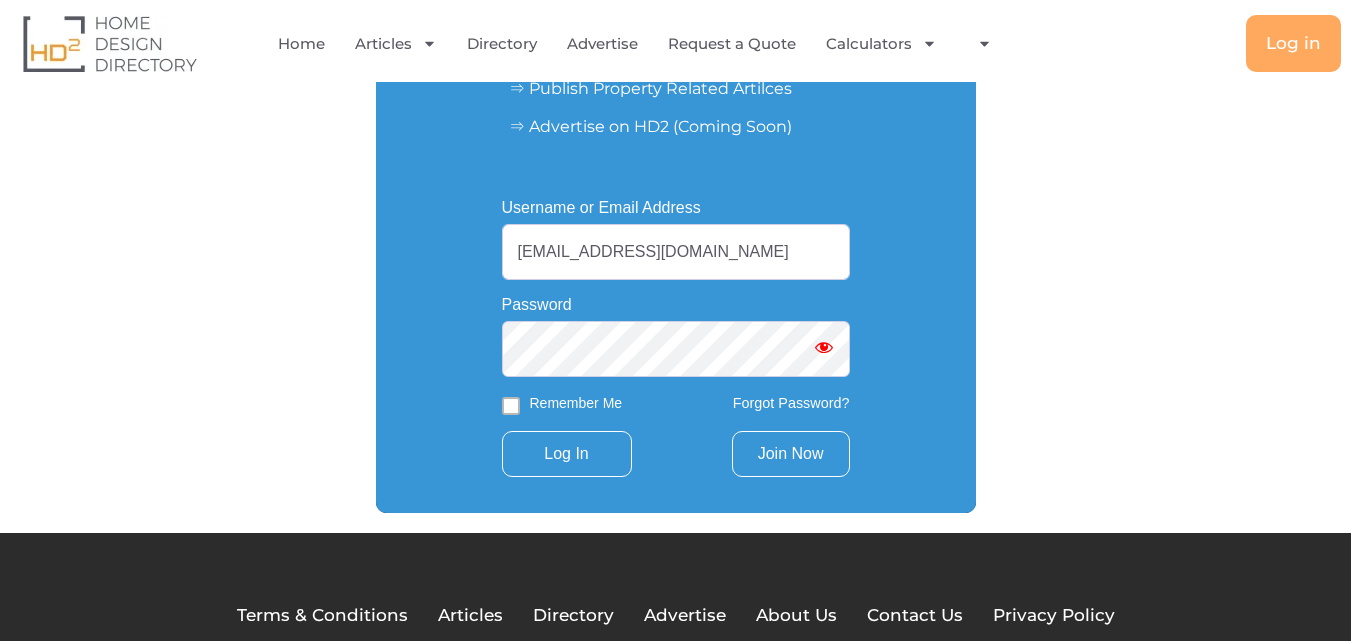 click on "Join Now" at bounding box center (791, 454) 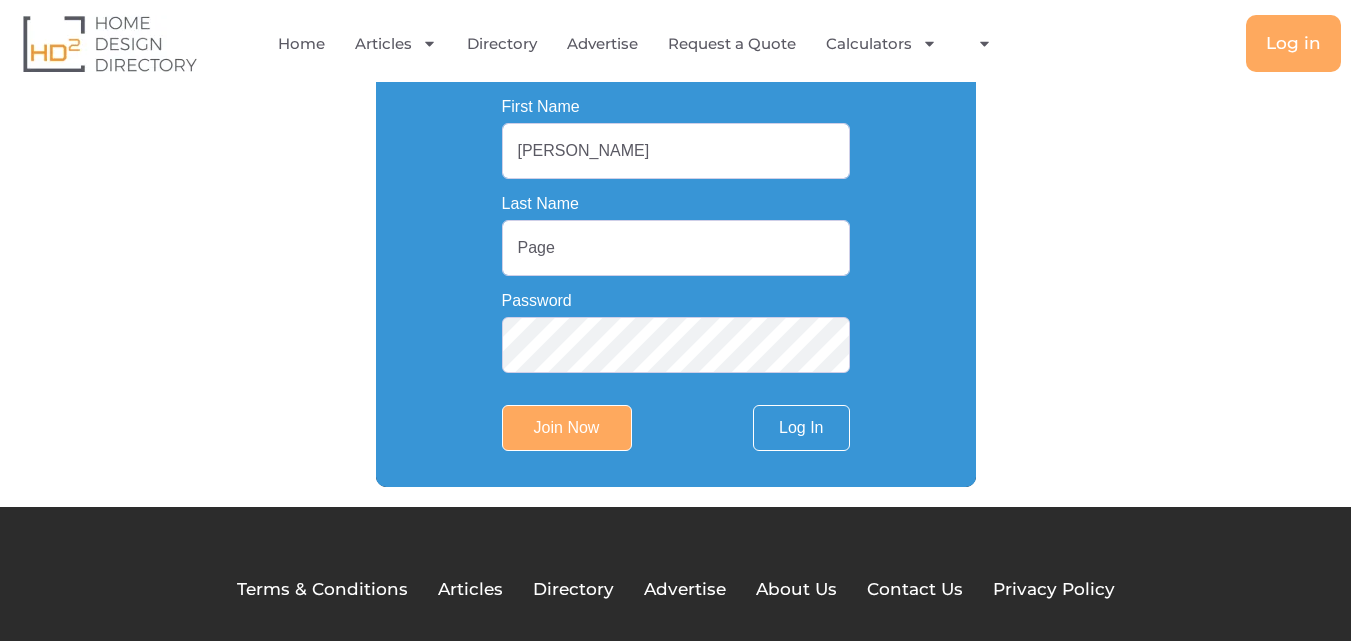 scroll, scrollTop: 600, scrollLeft: 0, axis: vertical 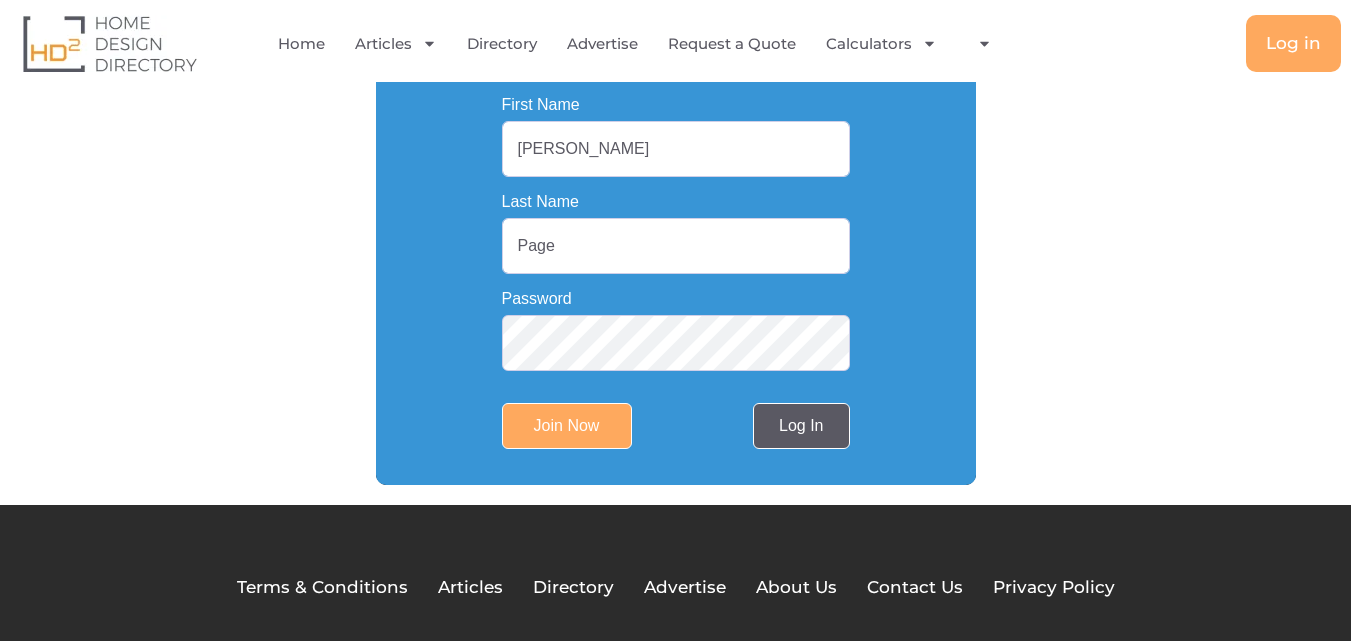 click on "Log In" at bounding box center (801, 426) 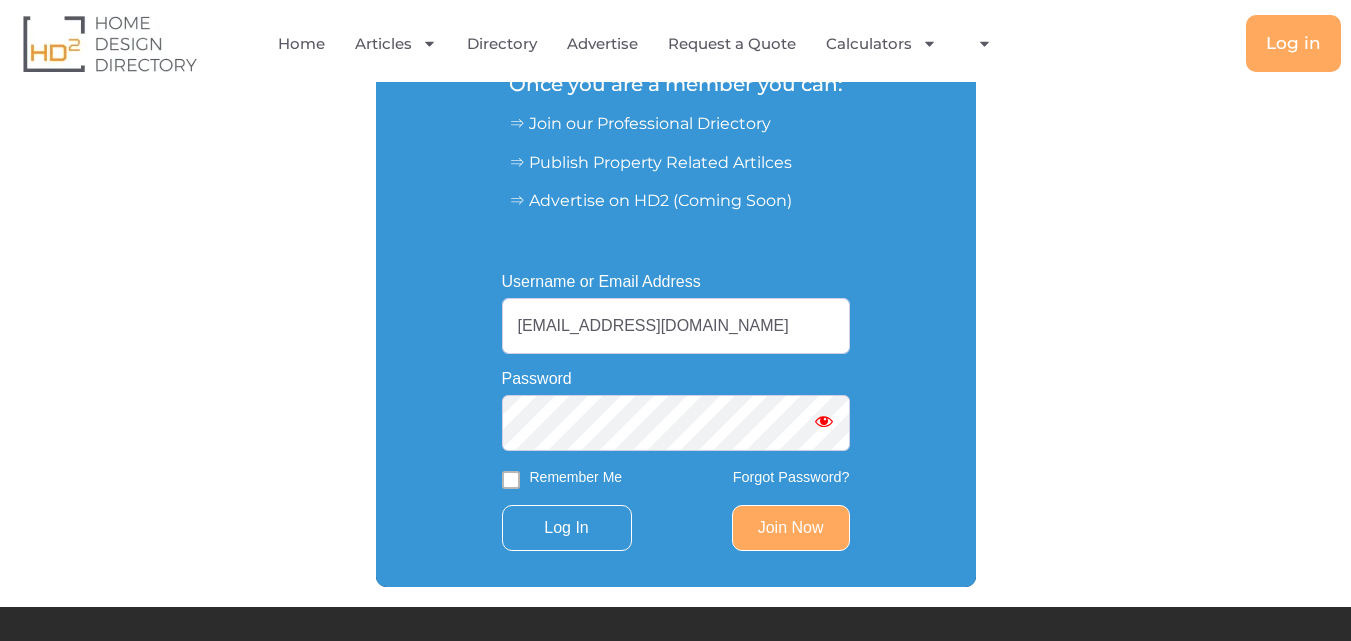 scroll, scrollTop: 325, scrollLeft: 0, axis: vertical 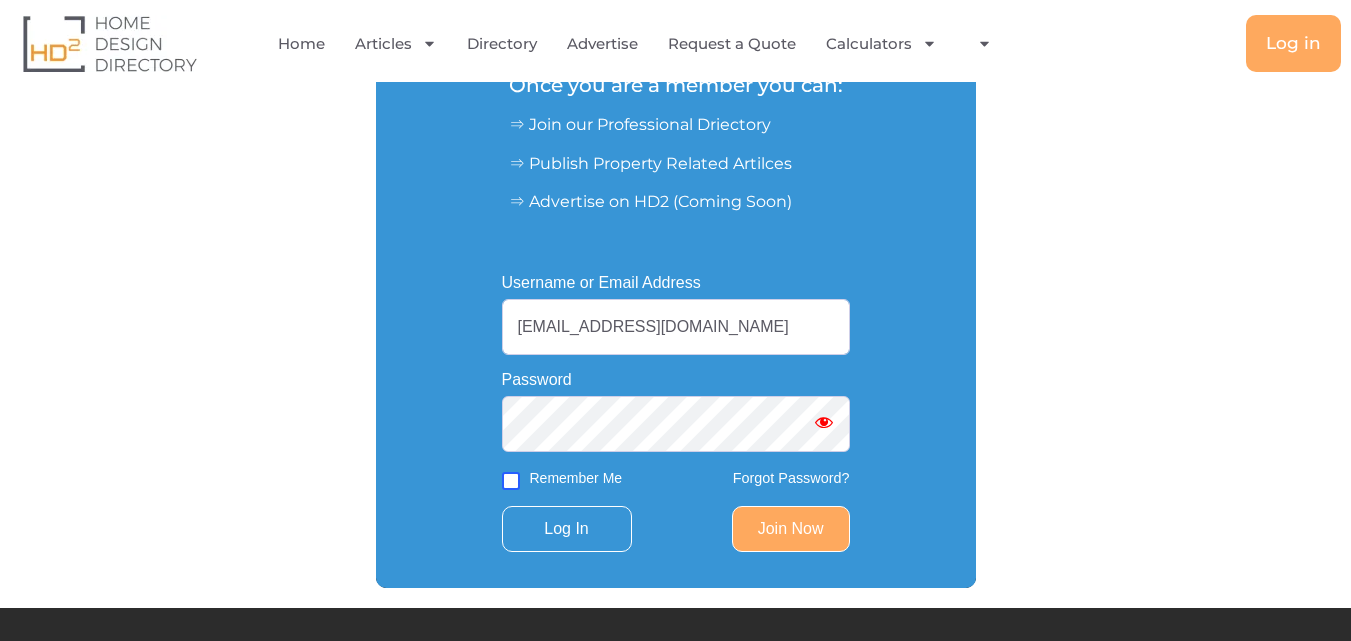 click on "Remember Me" at bounding box center [511, 481] 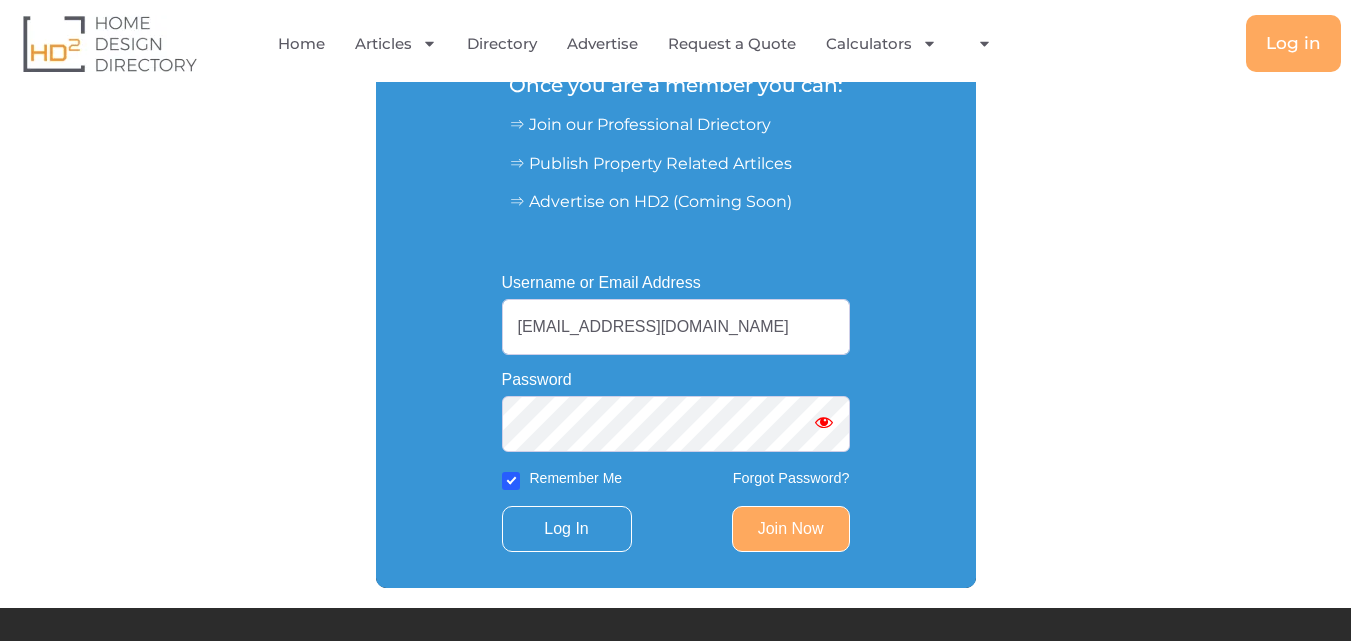 click at bounding box center (824, 422) 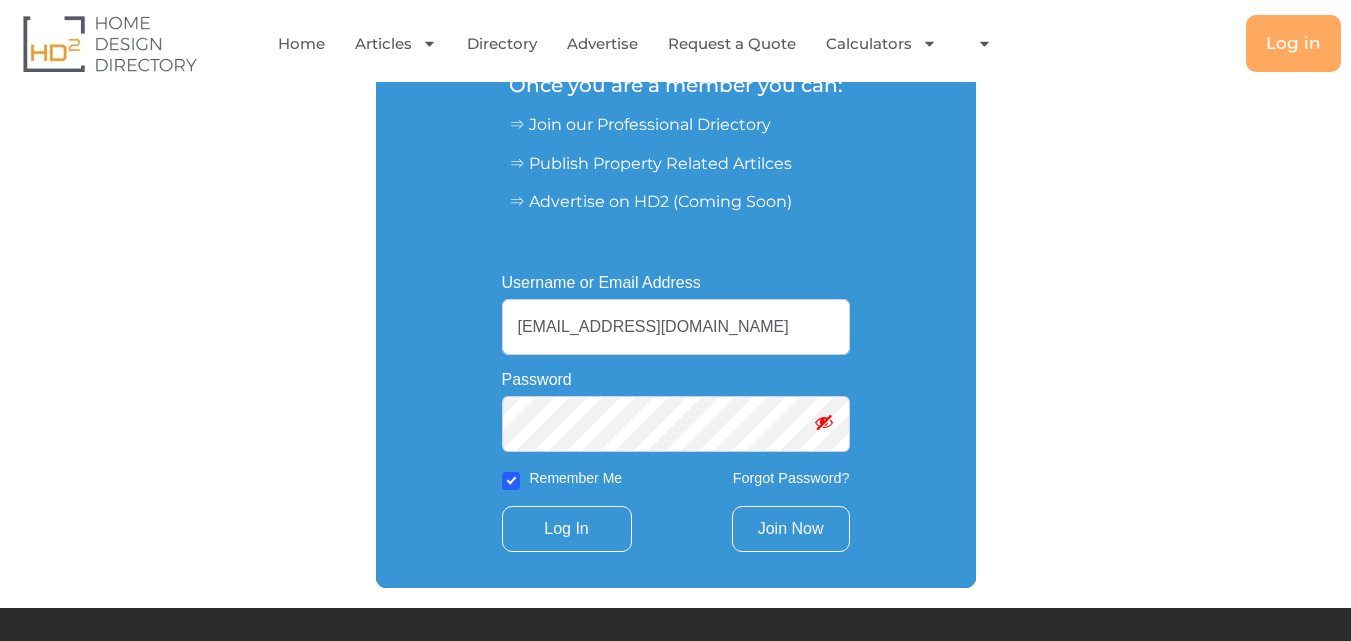 click on "Join Now" at bounding box center [791, 529] 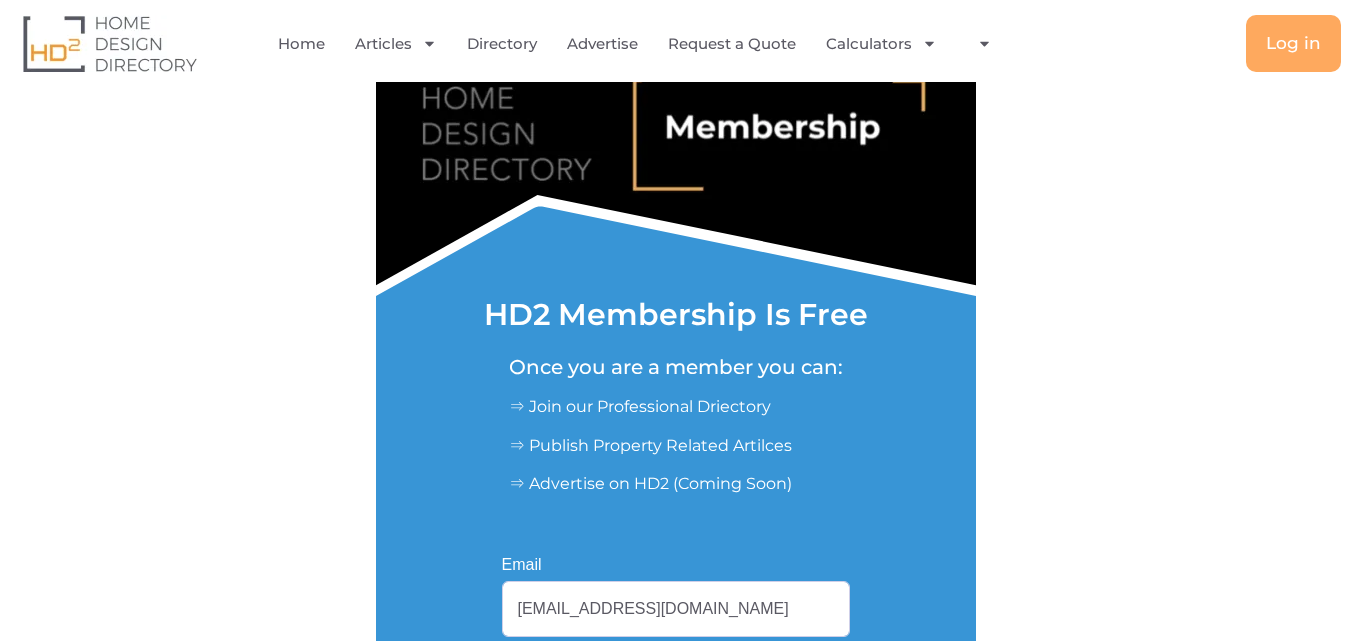 scroll, scrollTop: 0, scrollLeft: 0, axis: both 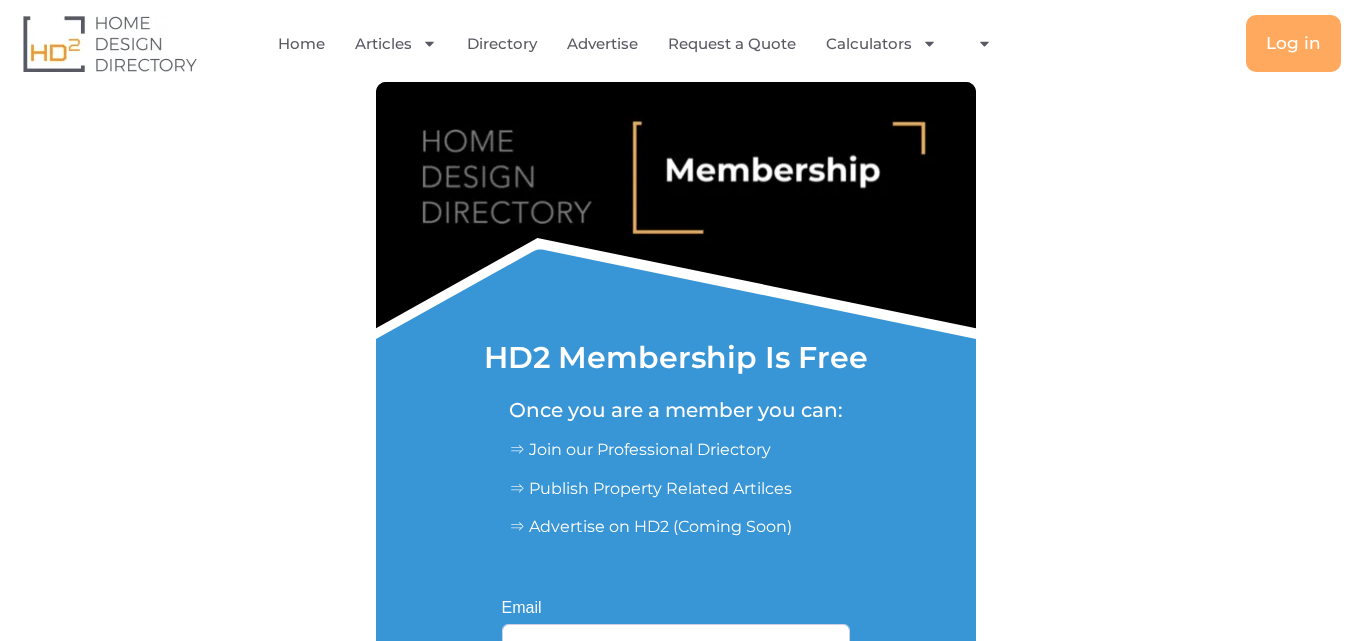 drag, startPoint x: 660, startPoint y: 58, endPoint x: 657, endPoint y: 193, distance: 135.03333 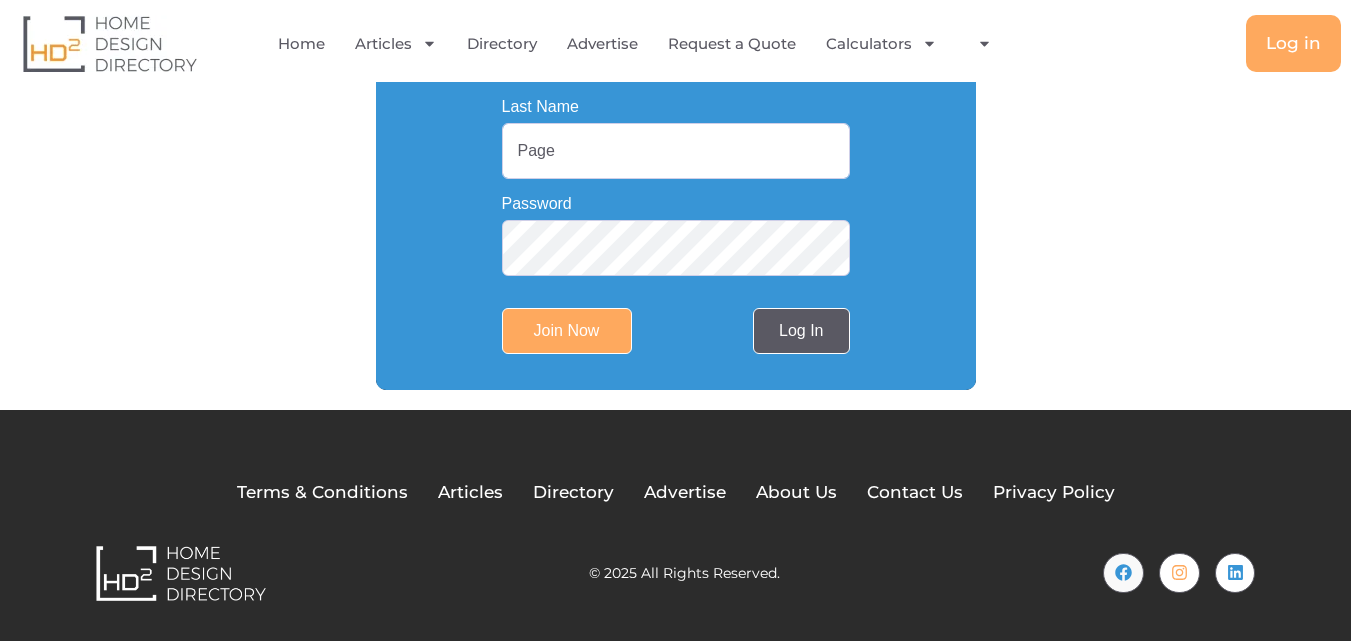 click on "Log In" at bounding box center [801, 331] 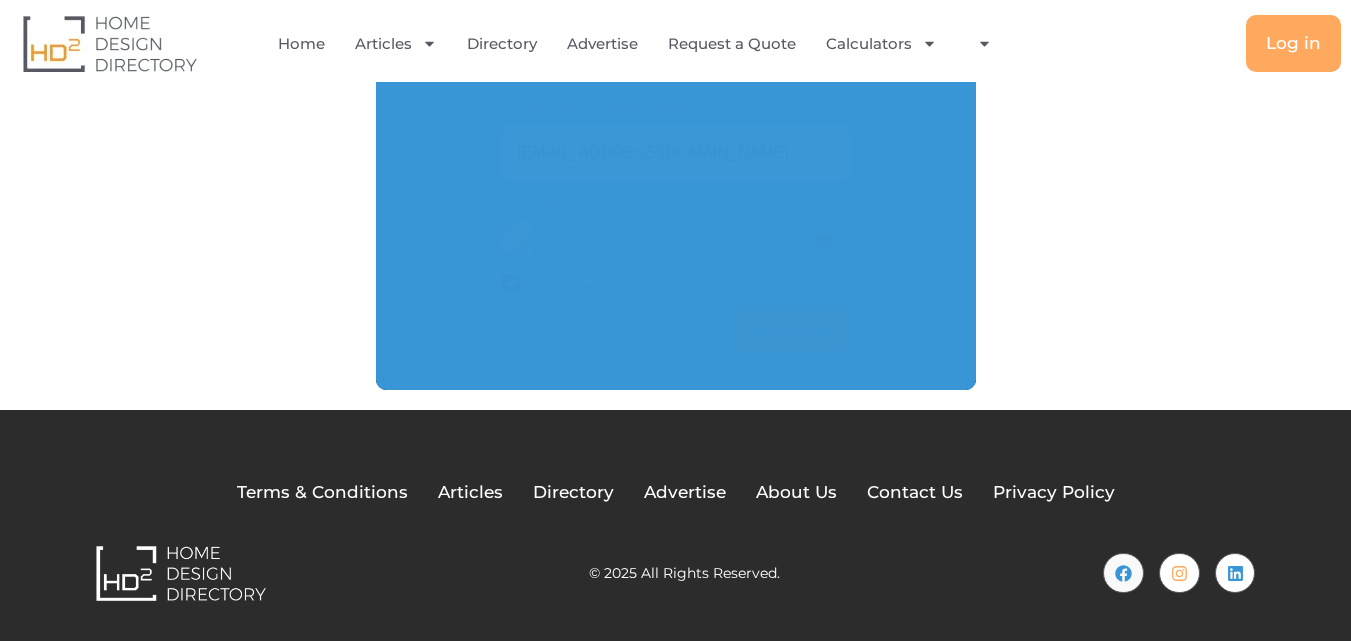 scroll, scrollTop: 525, scrollLeft: 0, axis: vertical 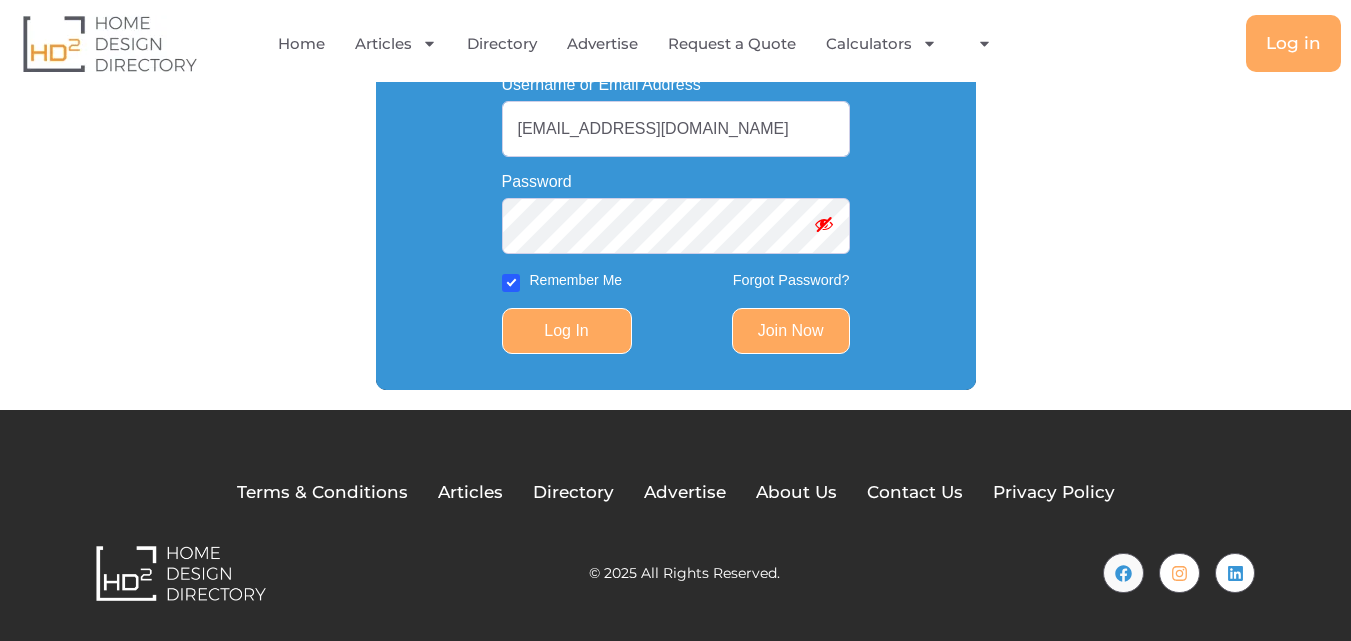 click on "Log In" at bounding box center (567, 331) 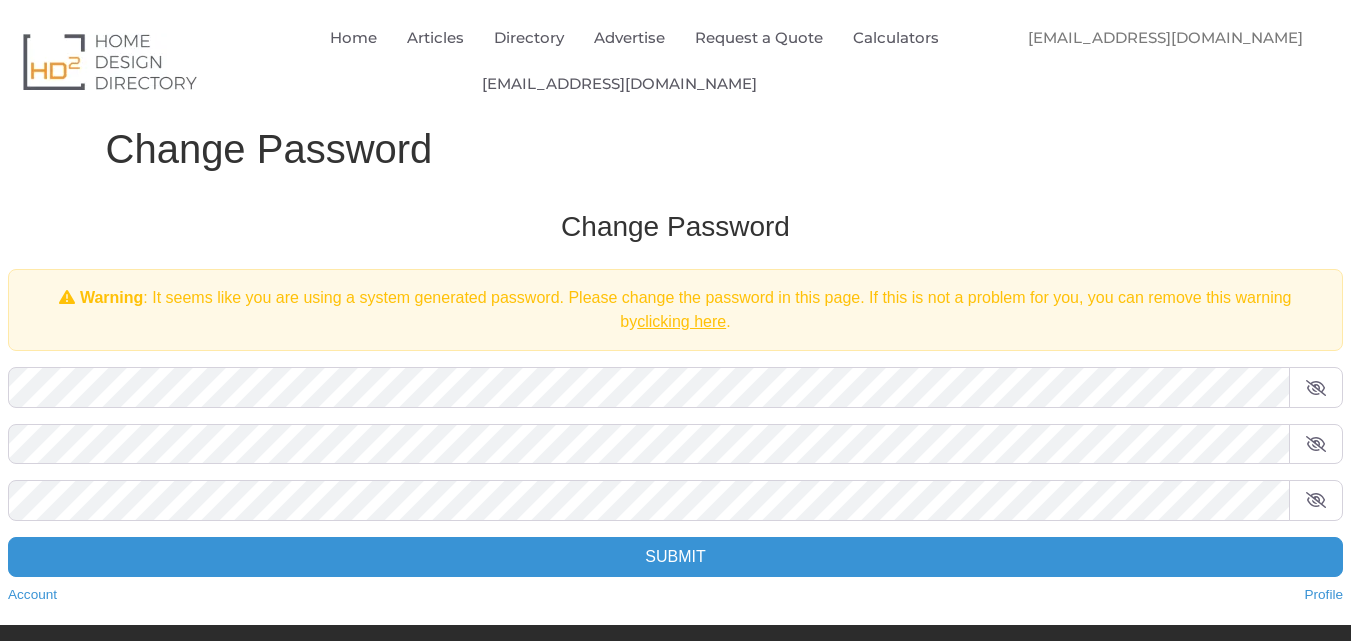 scroll, scrollTop: 0, scrollLeft: 0, axis: both 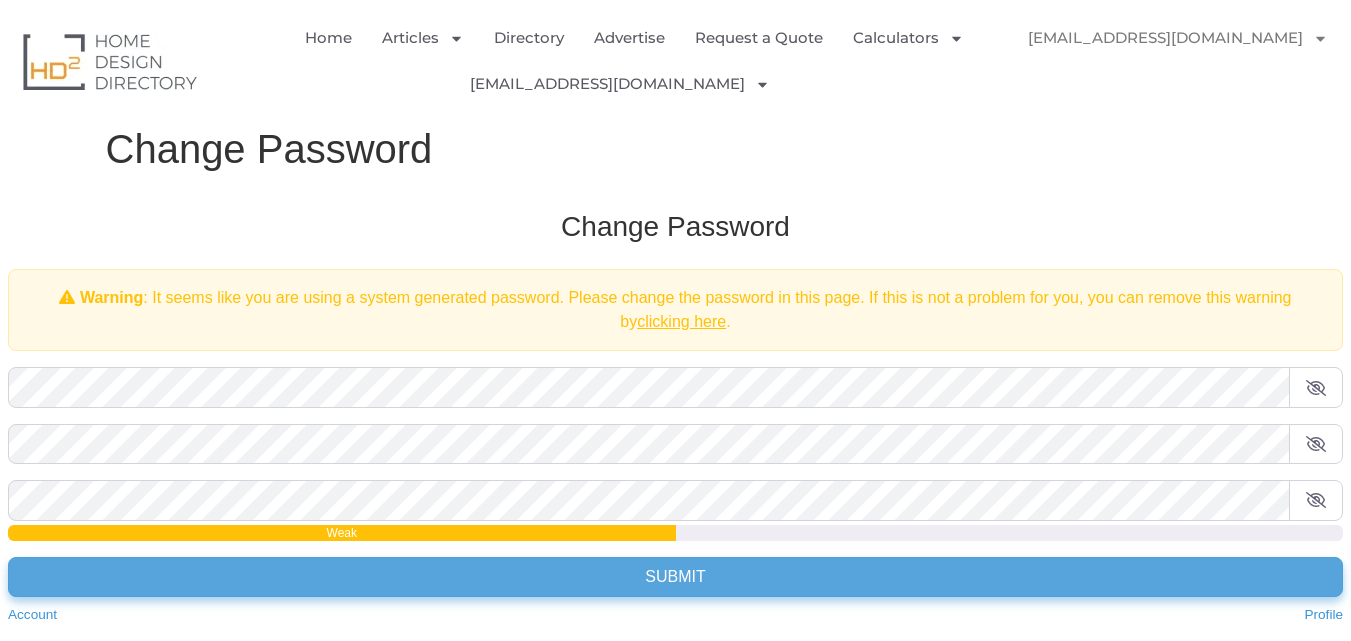 click on "Submit" at bounding box center [675, 577] 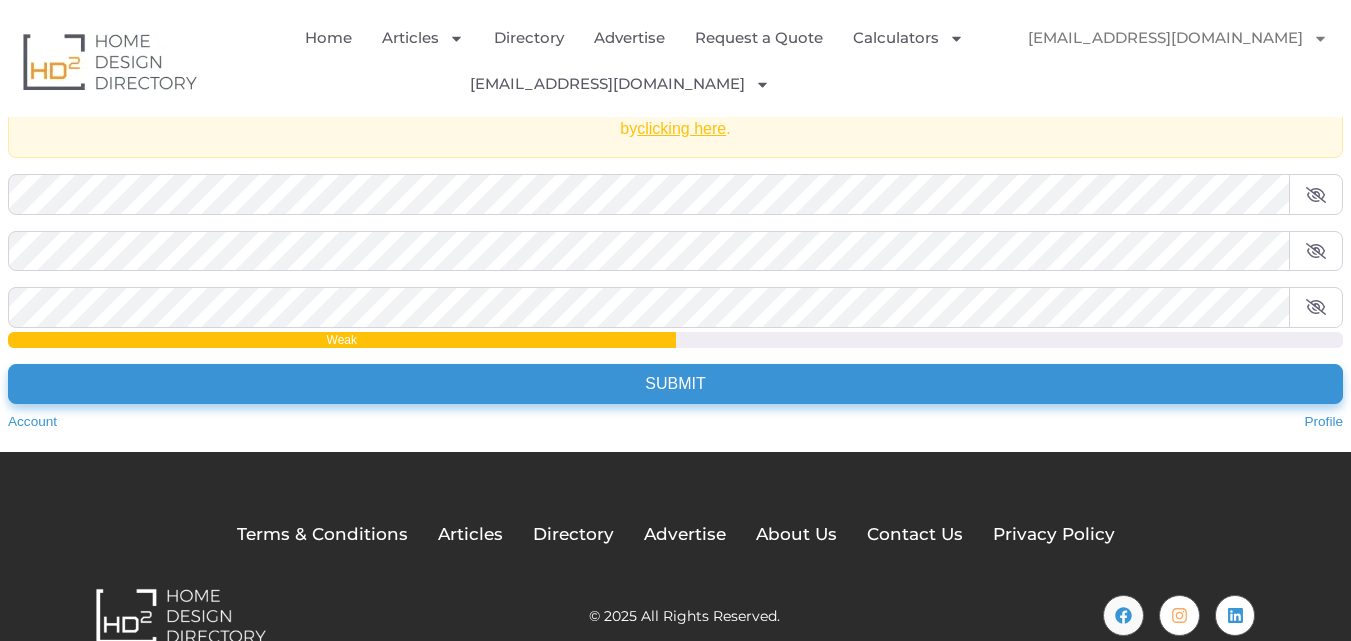 scroll, scrollTop: 235, scrollLeft: 0, axis: vertical 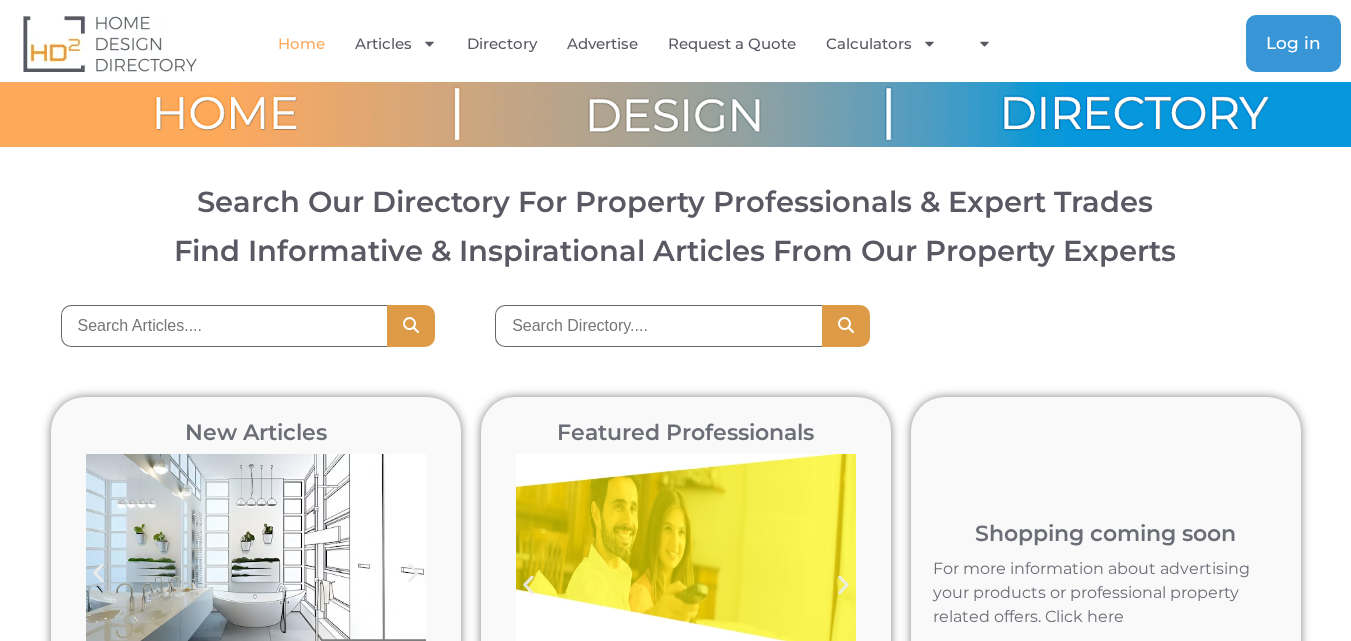 click on "Log in" at bounding box center [1293, 43] 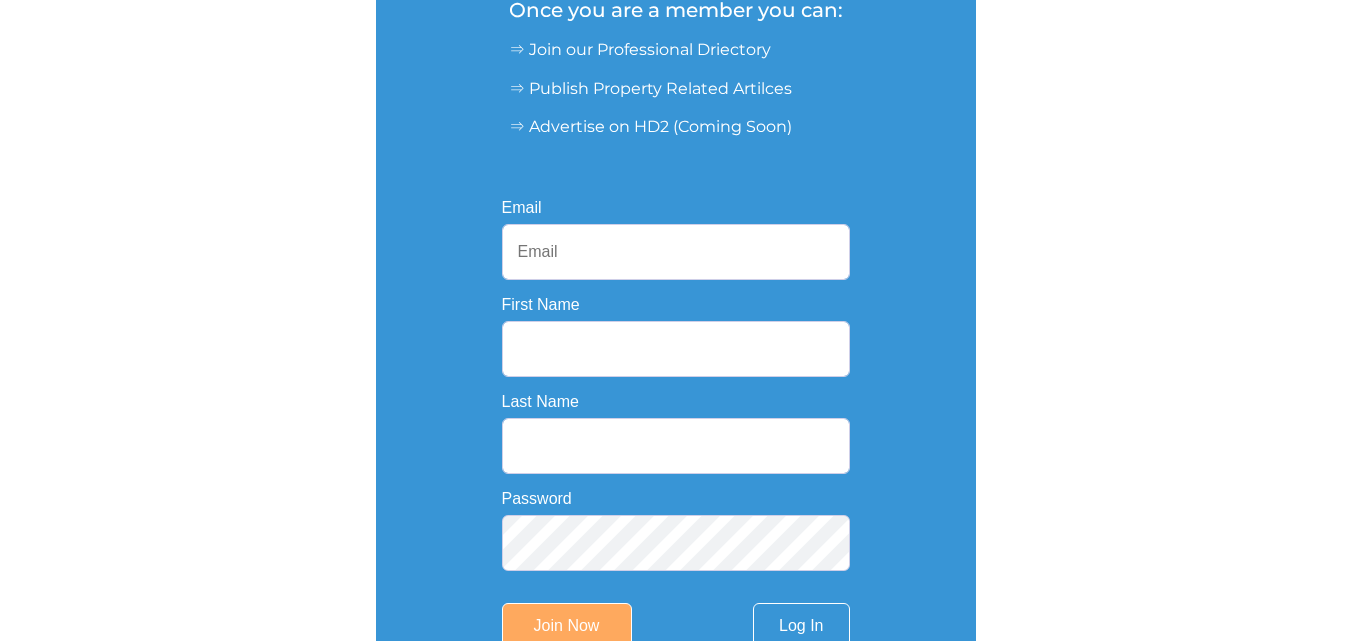 click on "Email" at bounding box center [676, 252] 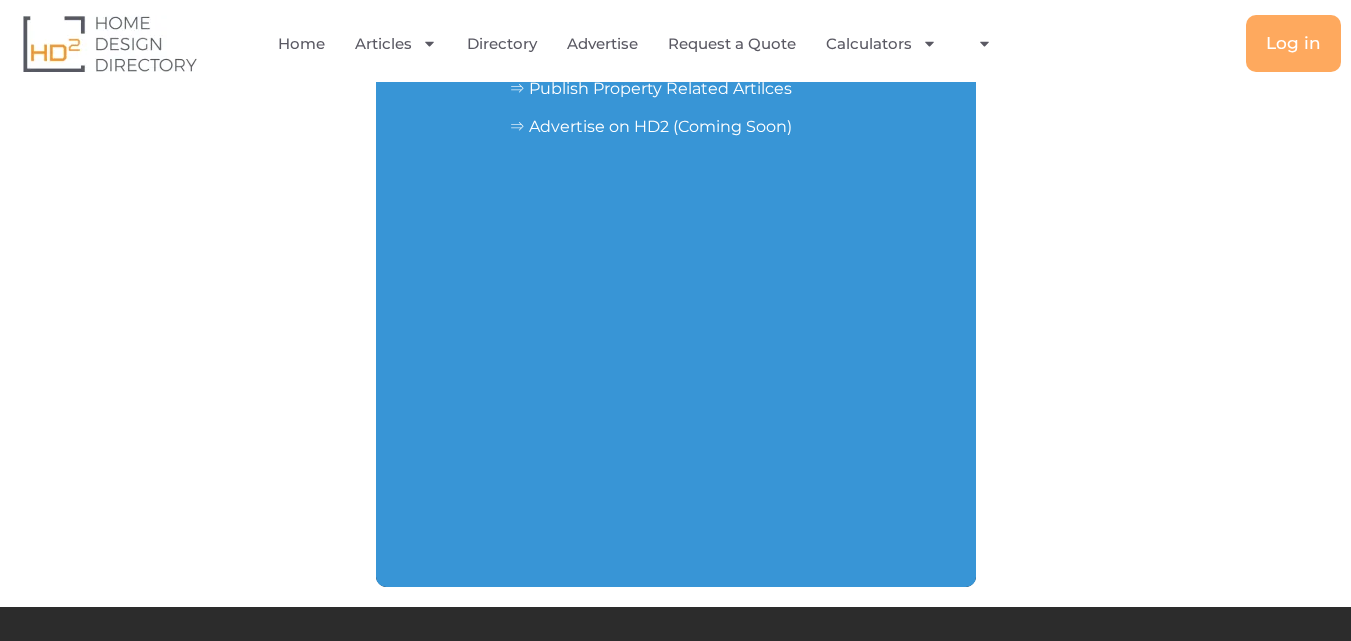 scroll, scrollTop: 400, scrollLeft: 0, axis: vertical 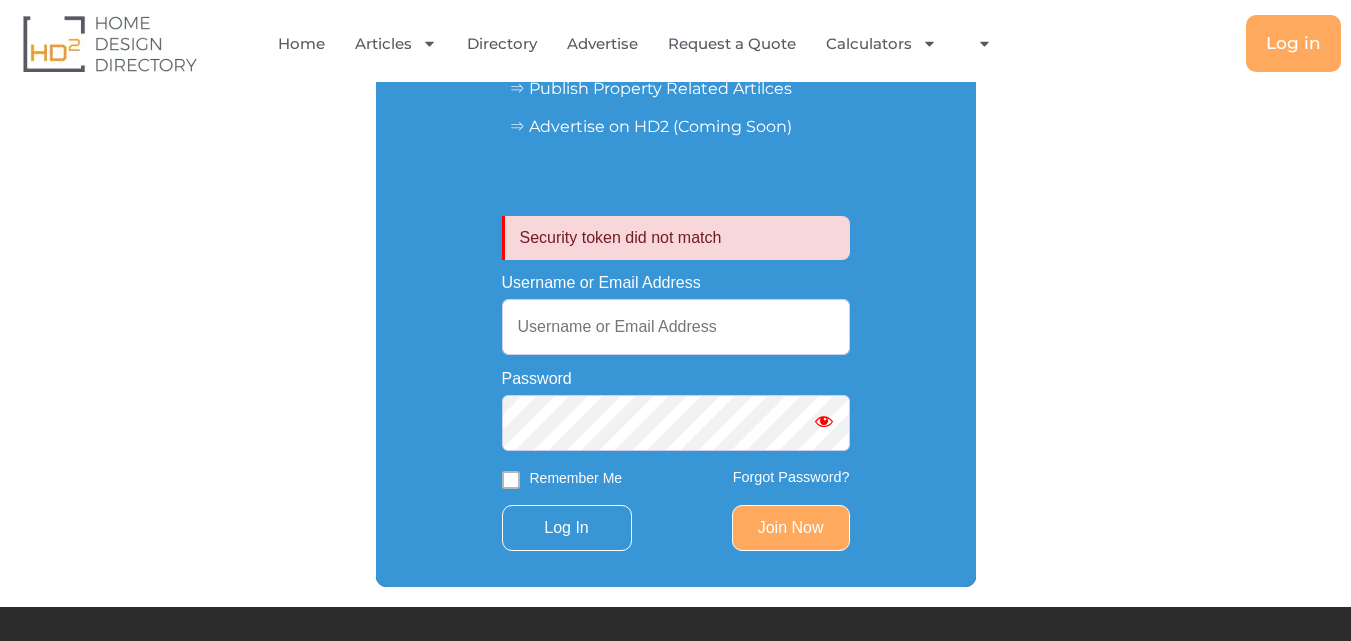 click on "Username or Email Address" at bounding box center [676, 327] 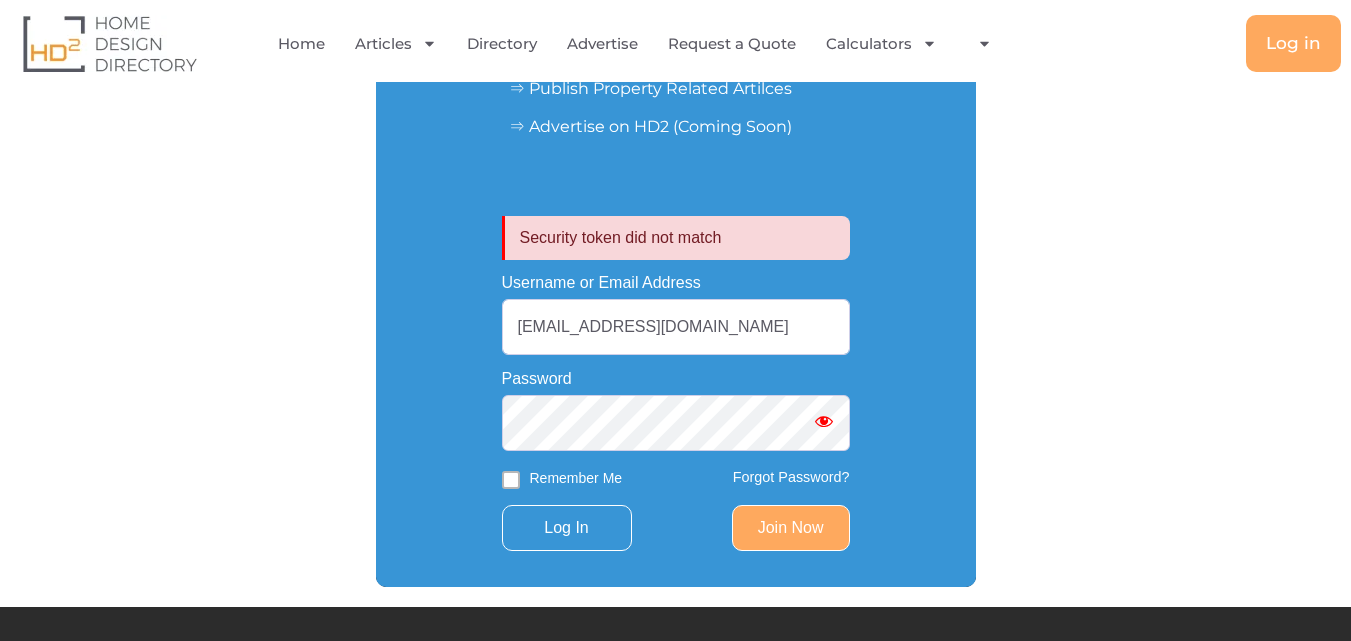 click at bounding box center [824, 421] 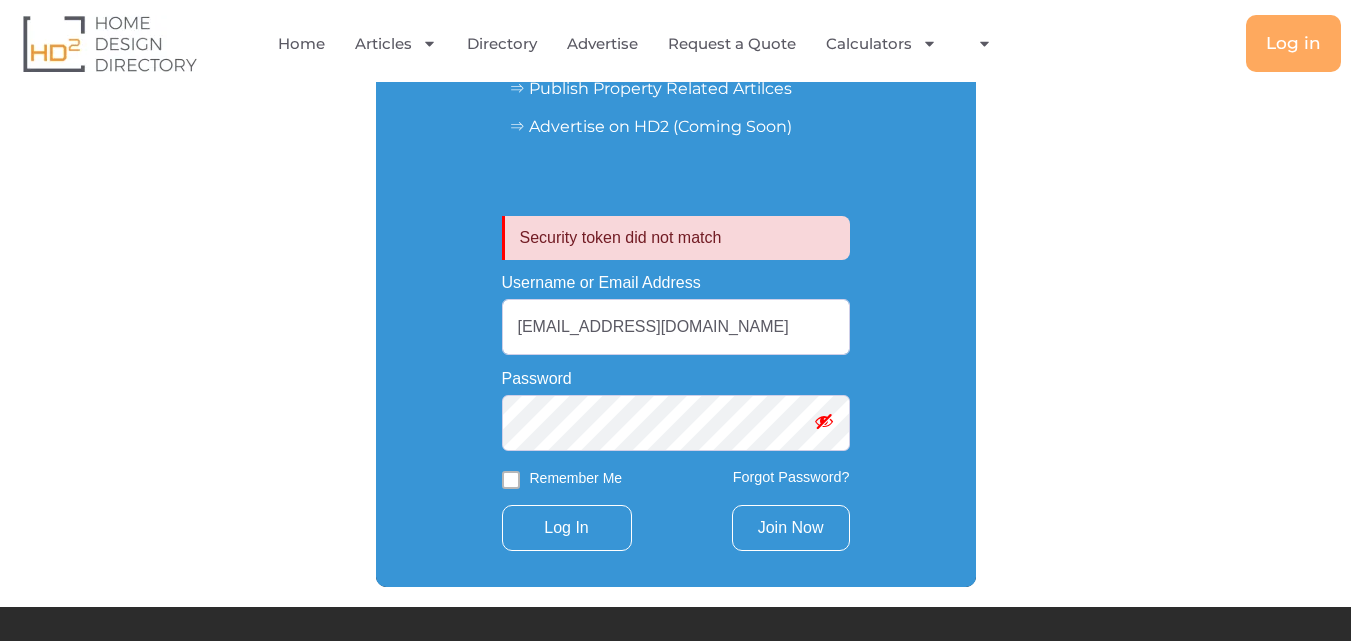click on "Join Now" at bounding box center (791, 528) 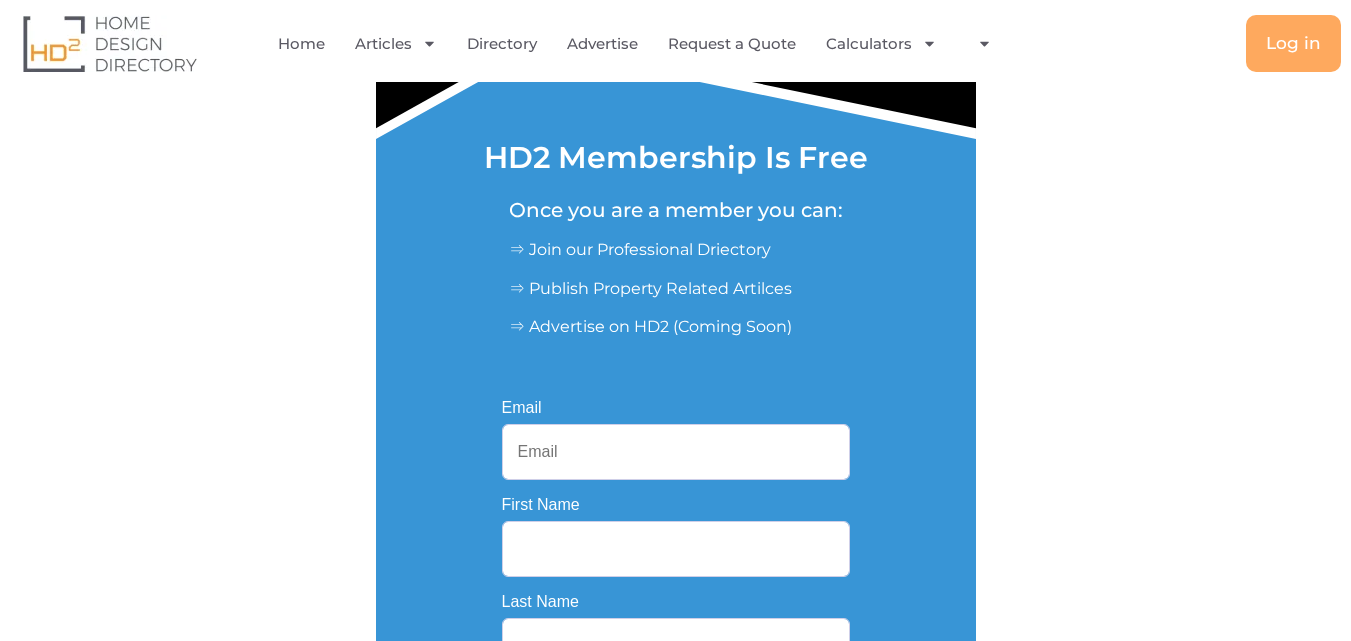 scroll, scrollTop: 100, scrollLeft: 0, axis: vertical 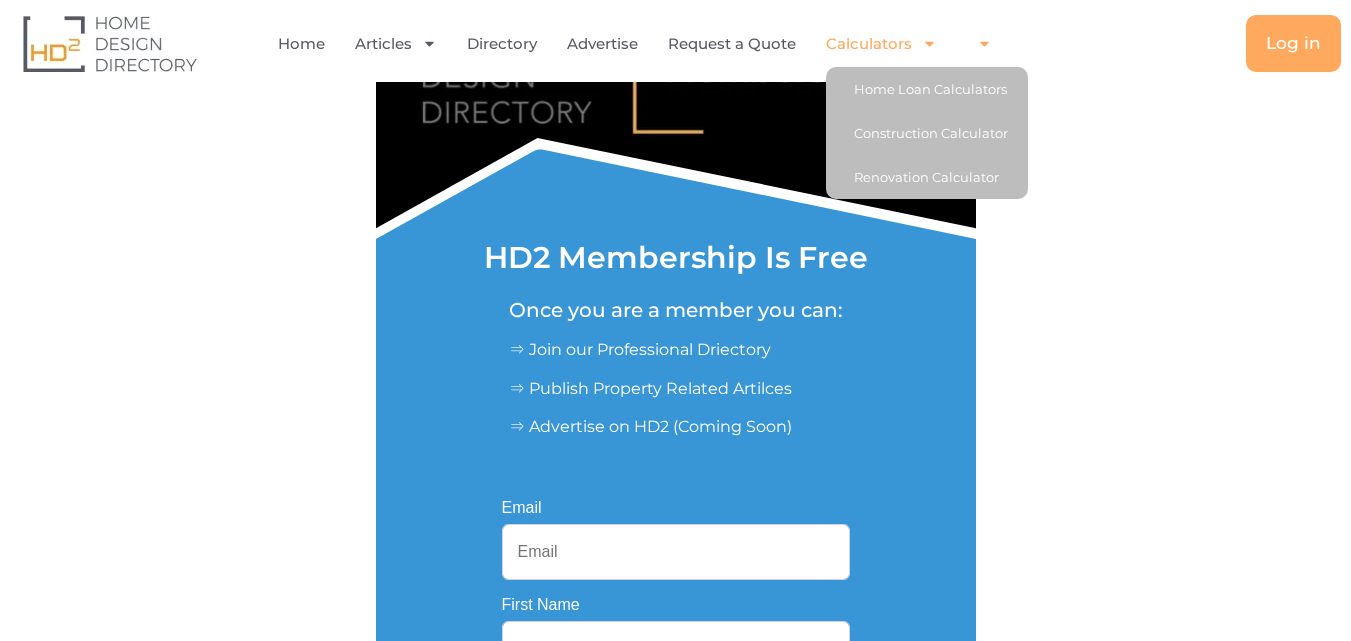 click 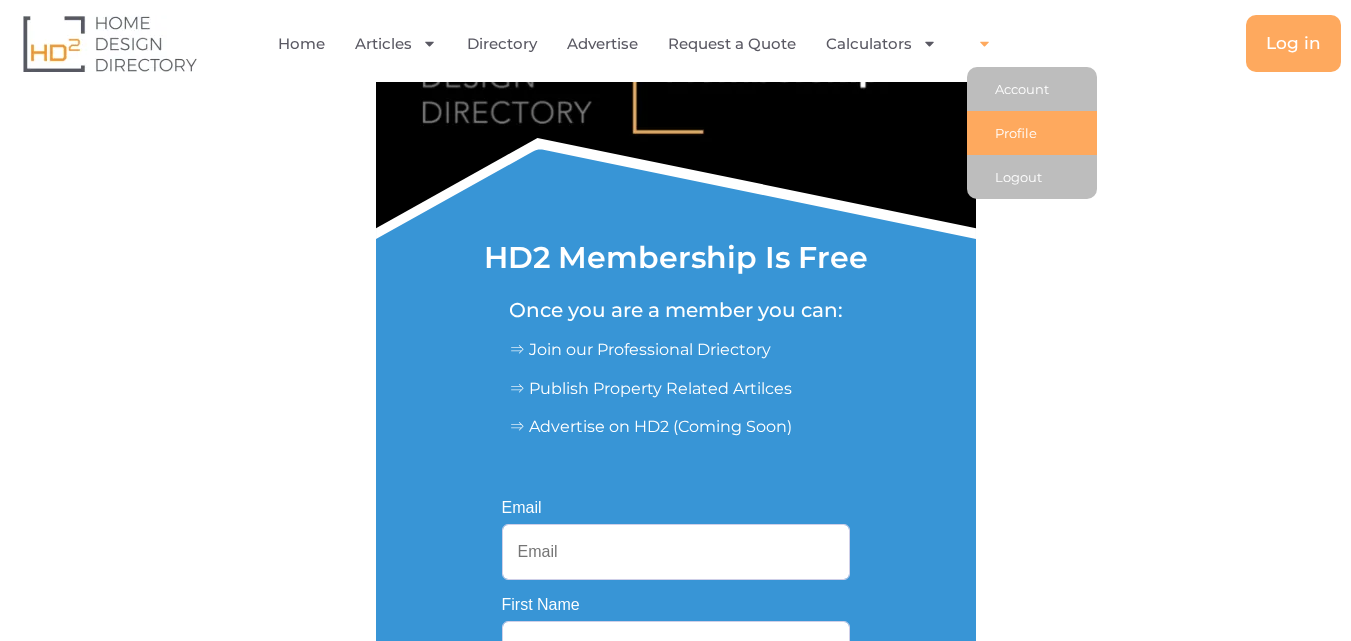 click on "Profile" 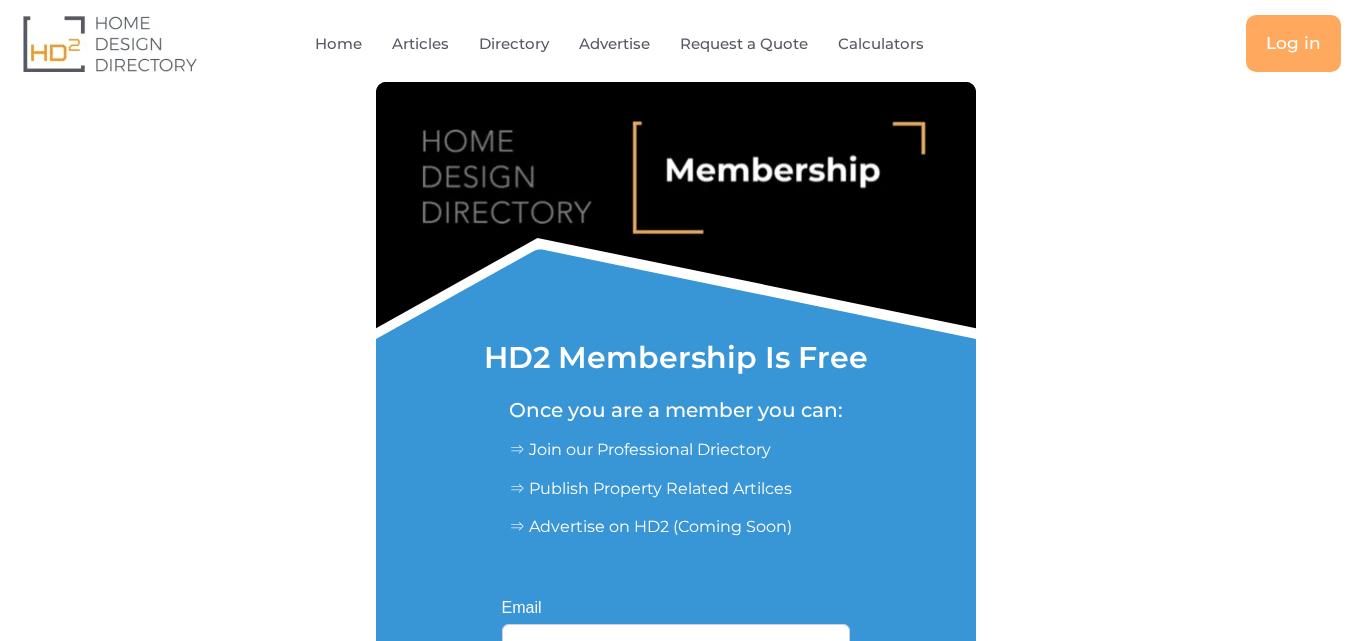 scroll, scrollTop: 0, scrollLeft: 0, axis: both 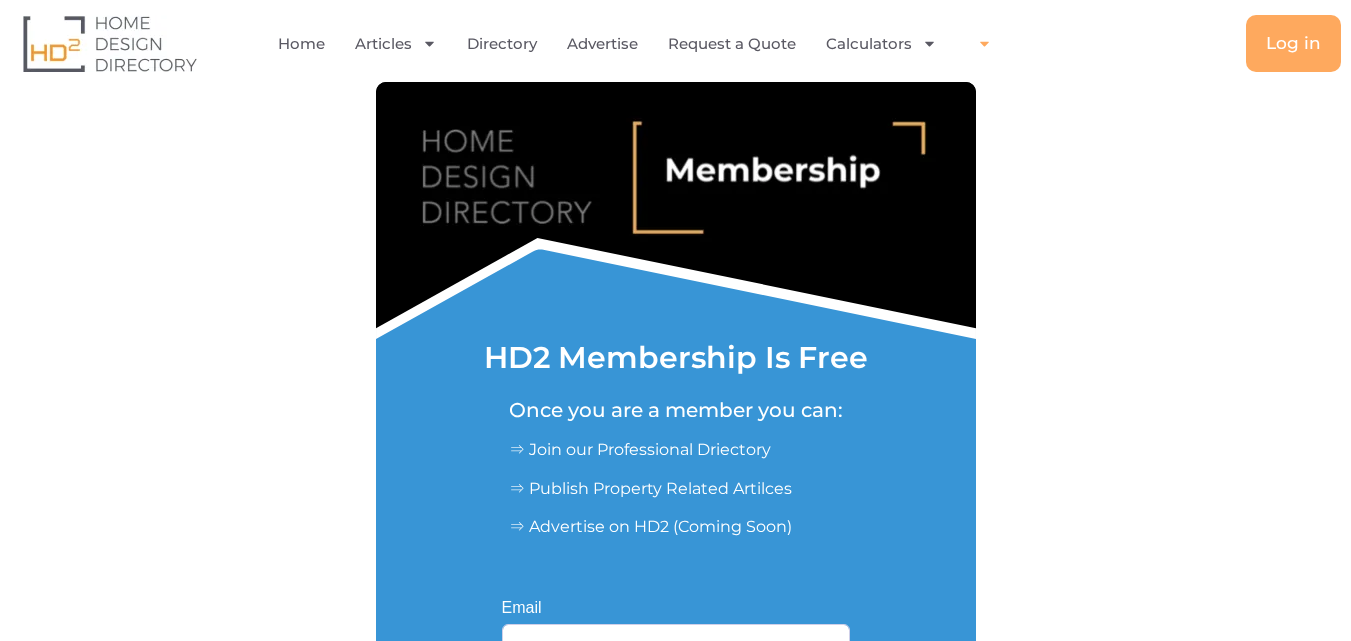 click 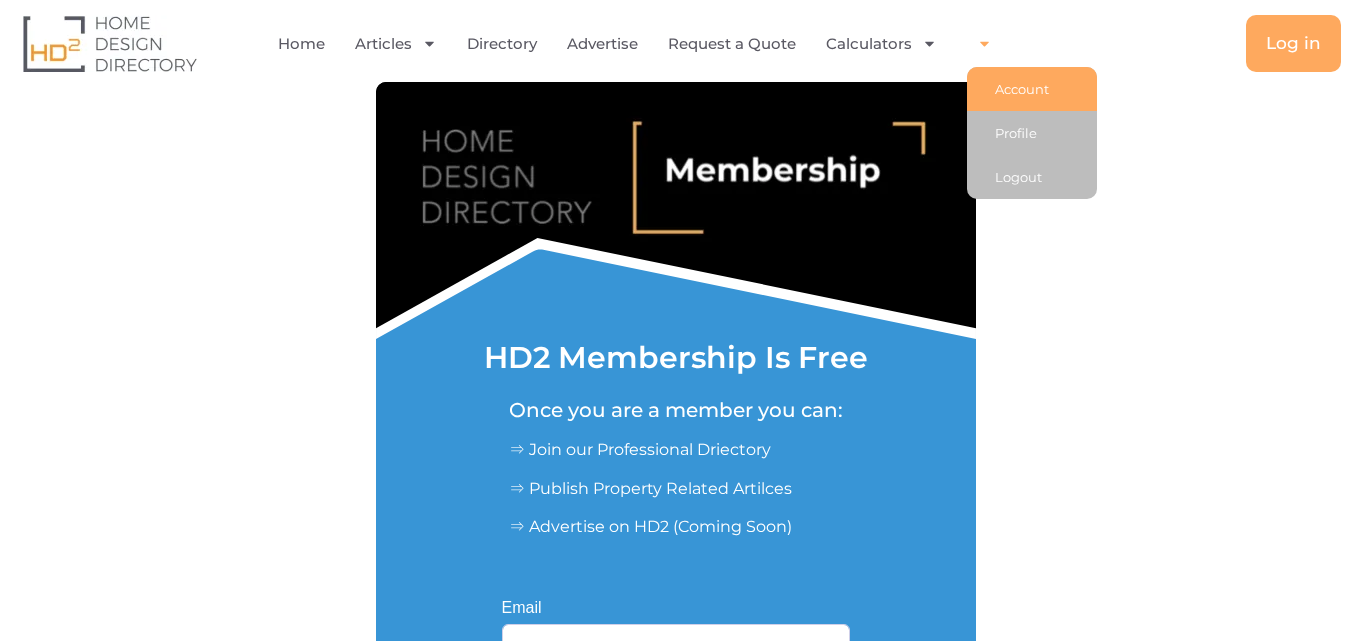 click on "Account" 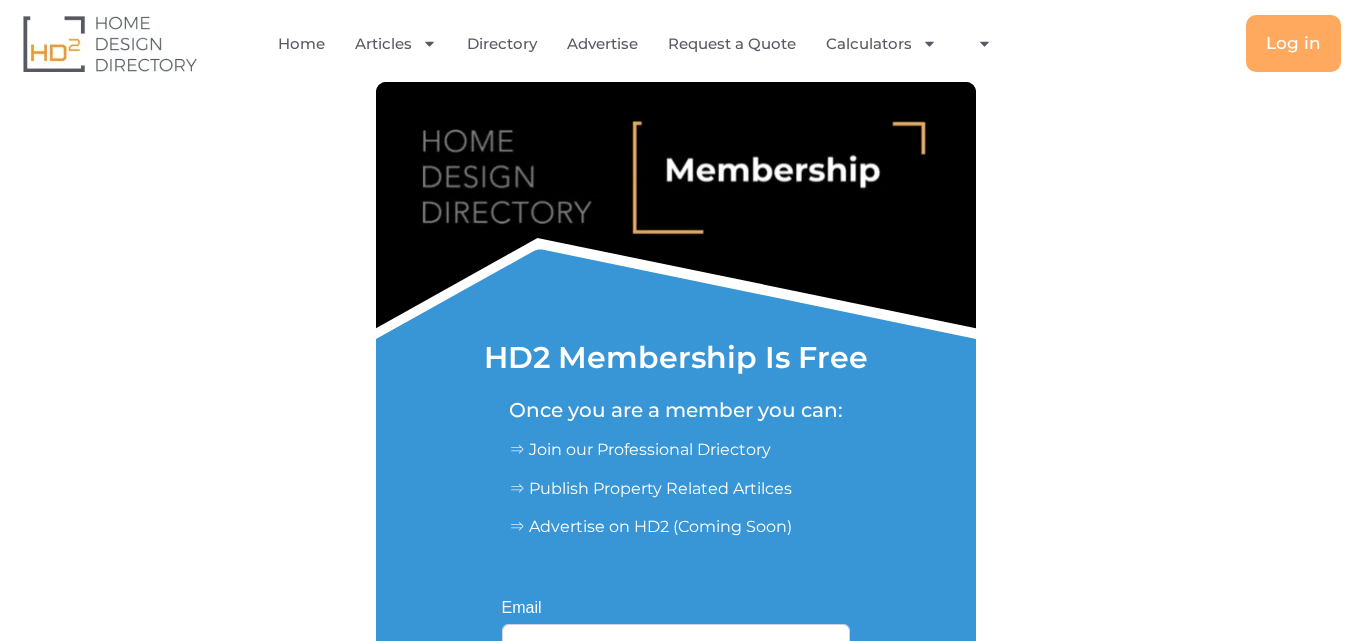 scroll, scrollTop: 0, scrollLeft: 0, axis: both 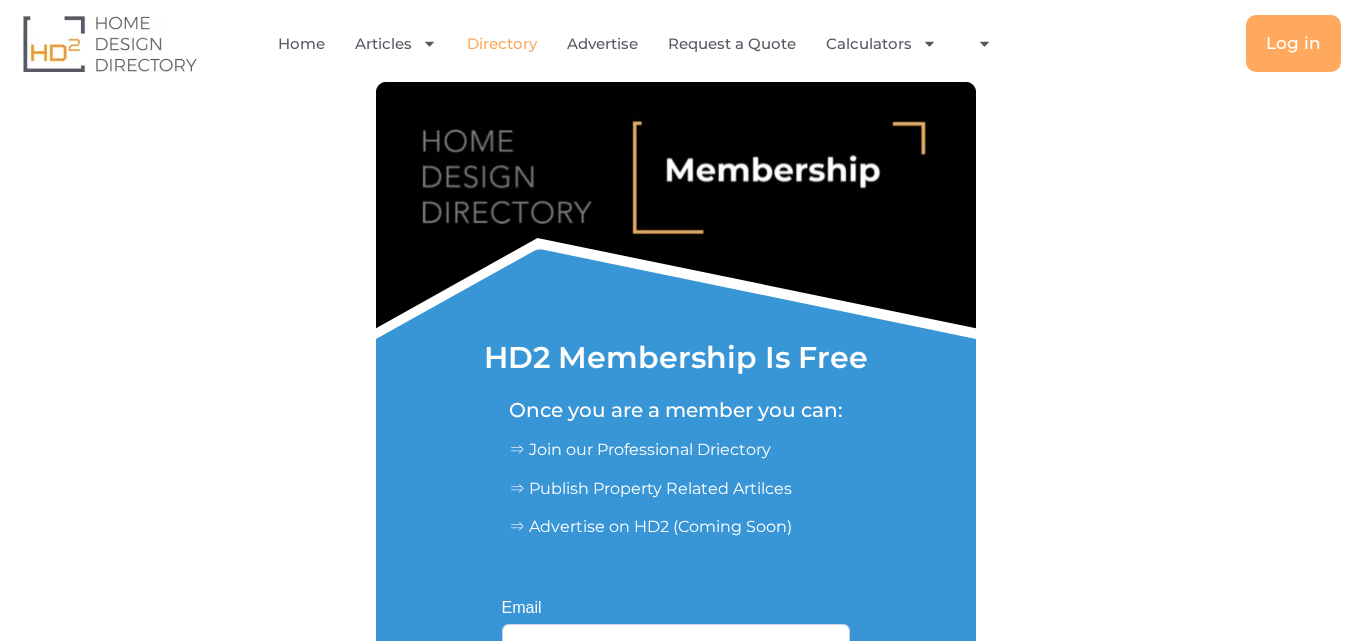 click on "Directory" 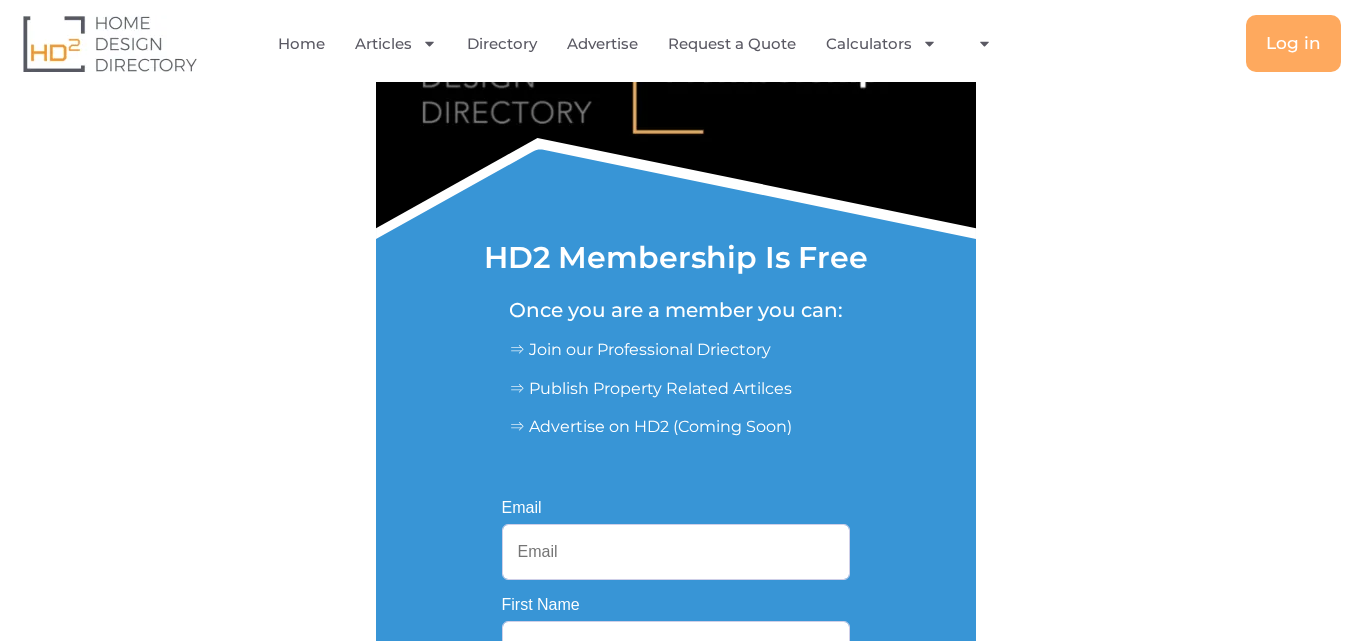 scroll, scrollTop: 0, scrollLeft: 0, axis: both 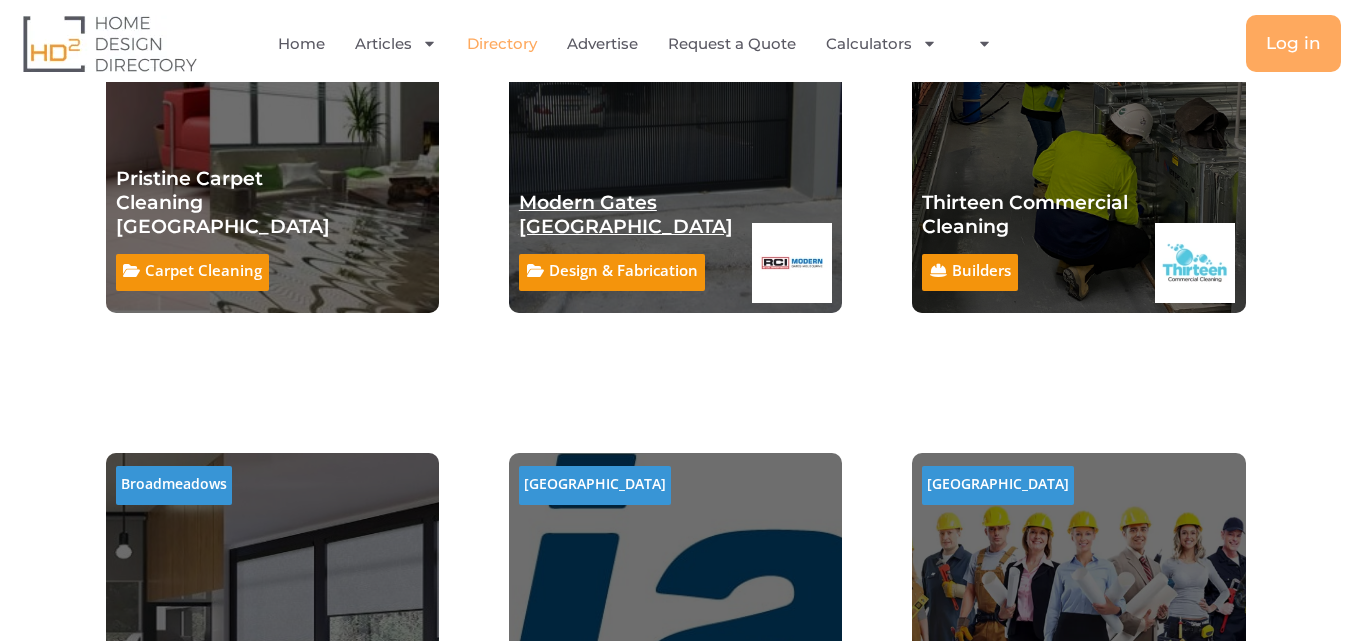 click on "Modern Gates [GEOGRAPHIC_DATA]" at bounding box center (626, 214) 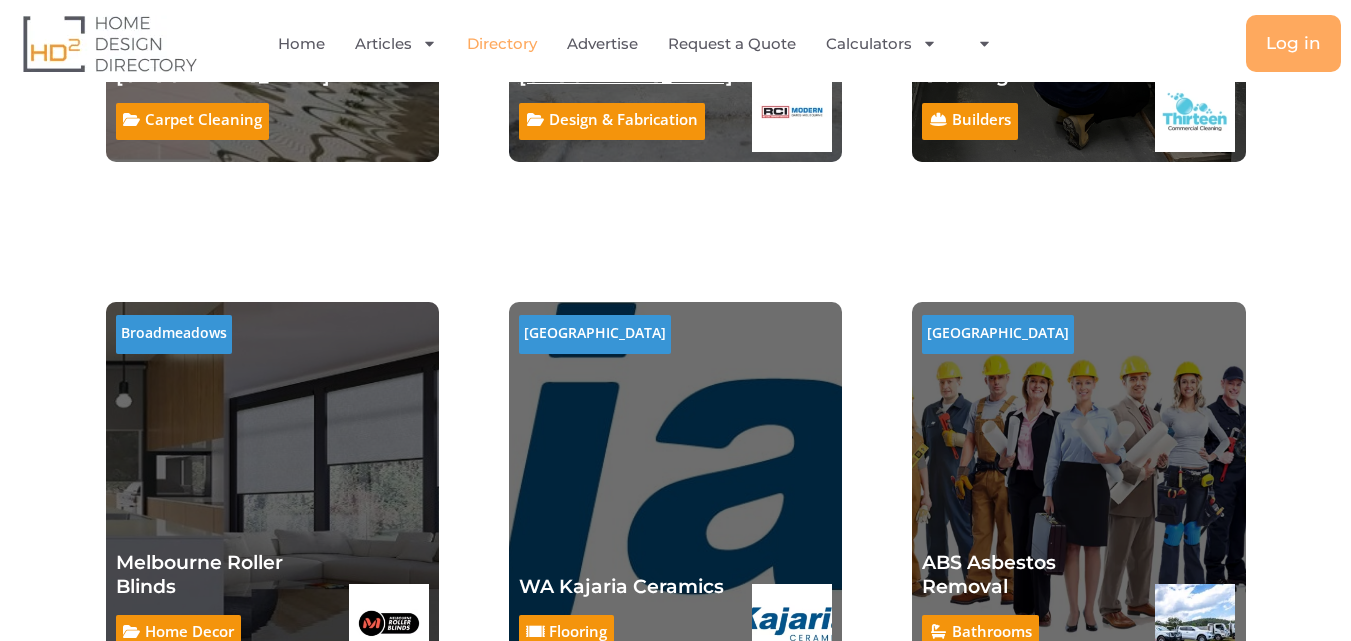 scroll, scrollTop: 1900, scrollLeft: 0, axis: vertical 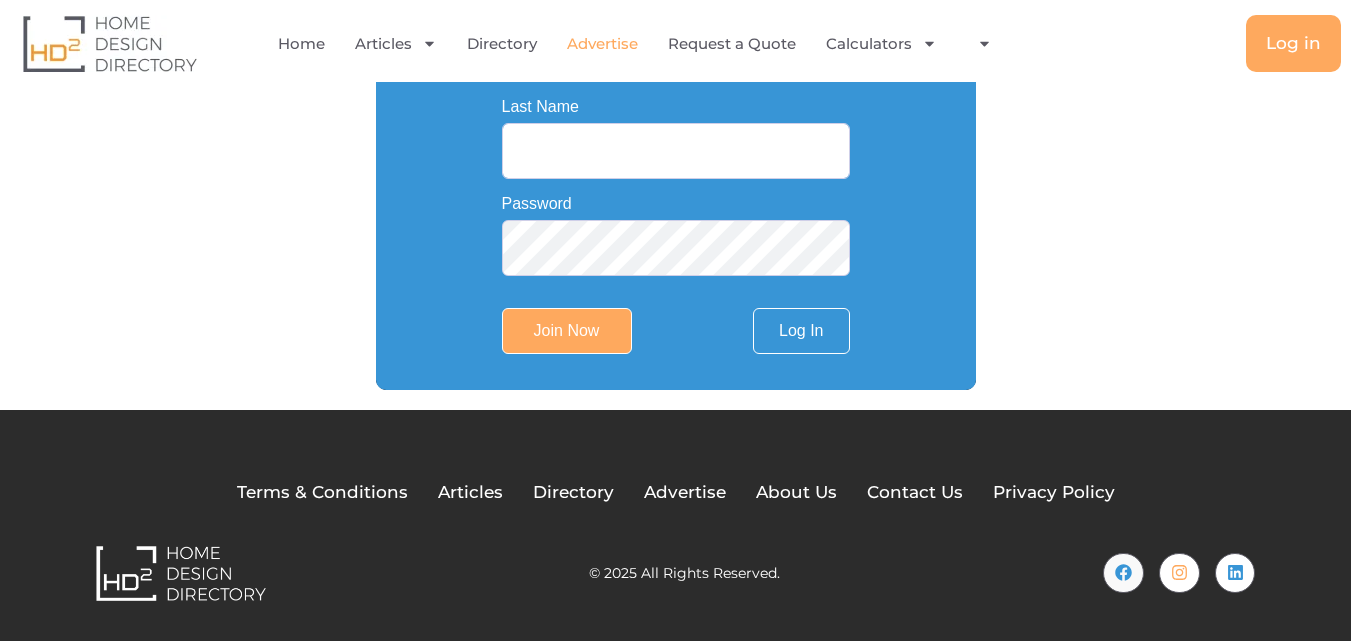 click on "Advertise" 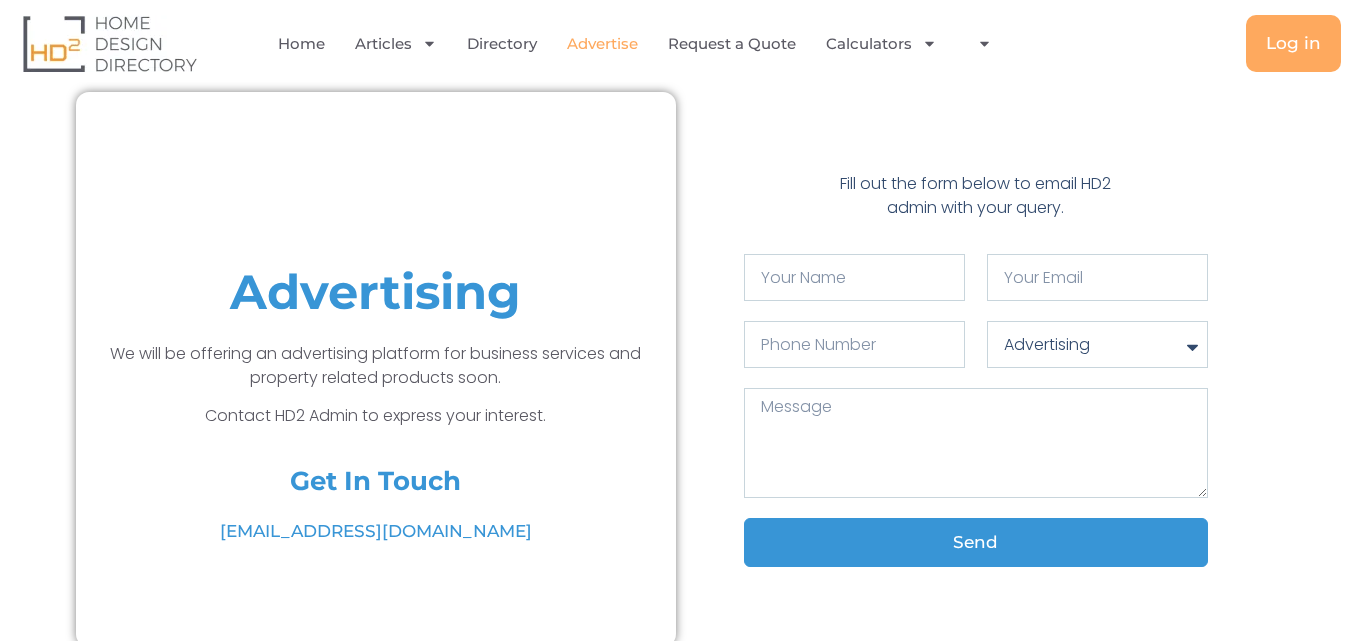 scroll, scrollTop: 0, scrollLeft: 0, axis: both 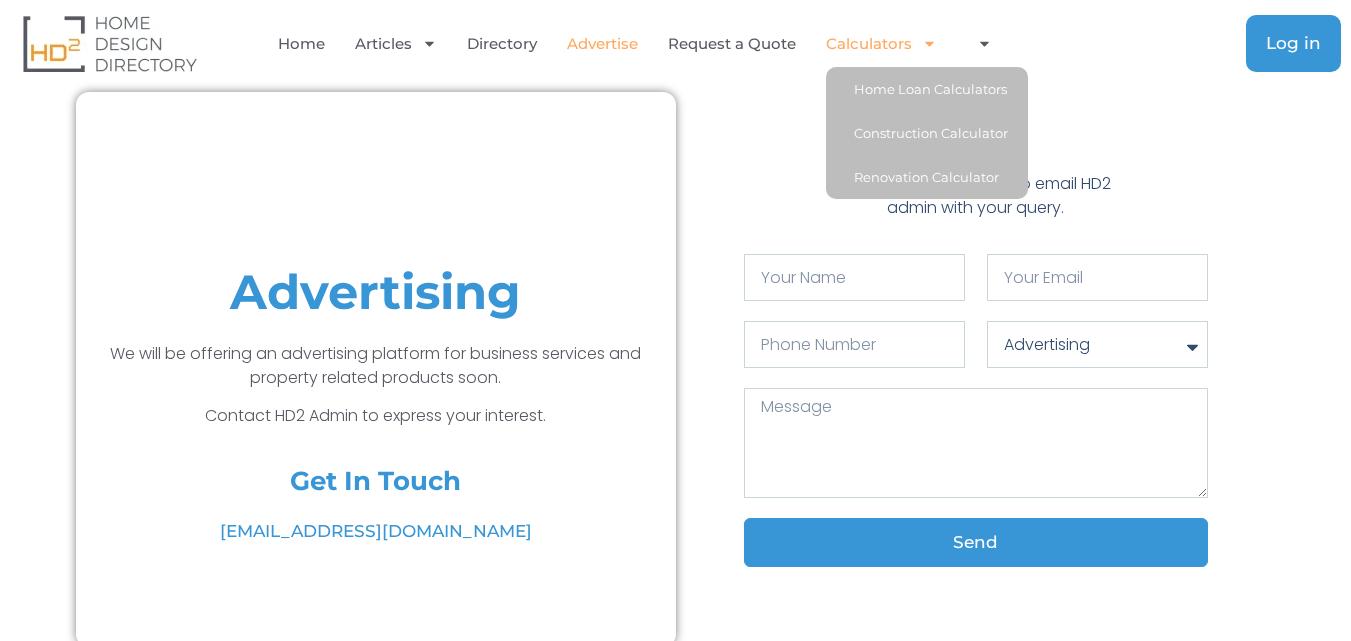 click on "Log in" at bounding box center (1293, 43) 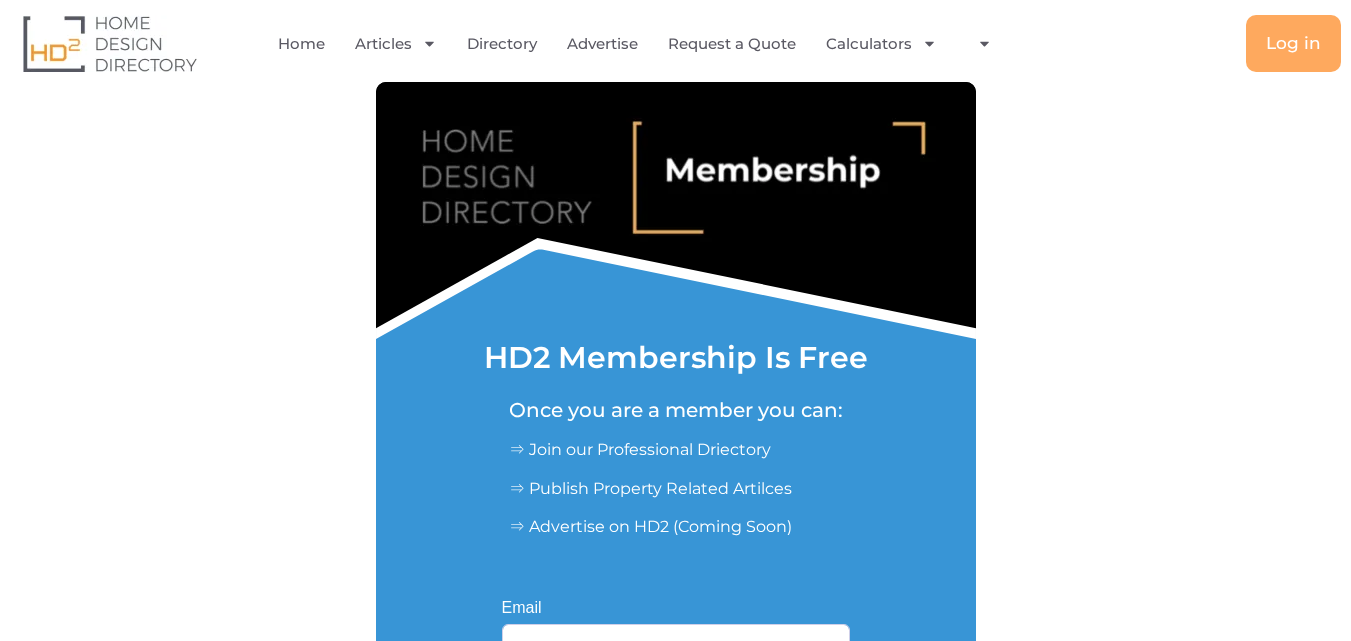 scroll, scrollTop: 500, scrollLeft: 0, axis: vertical 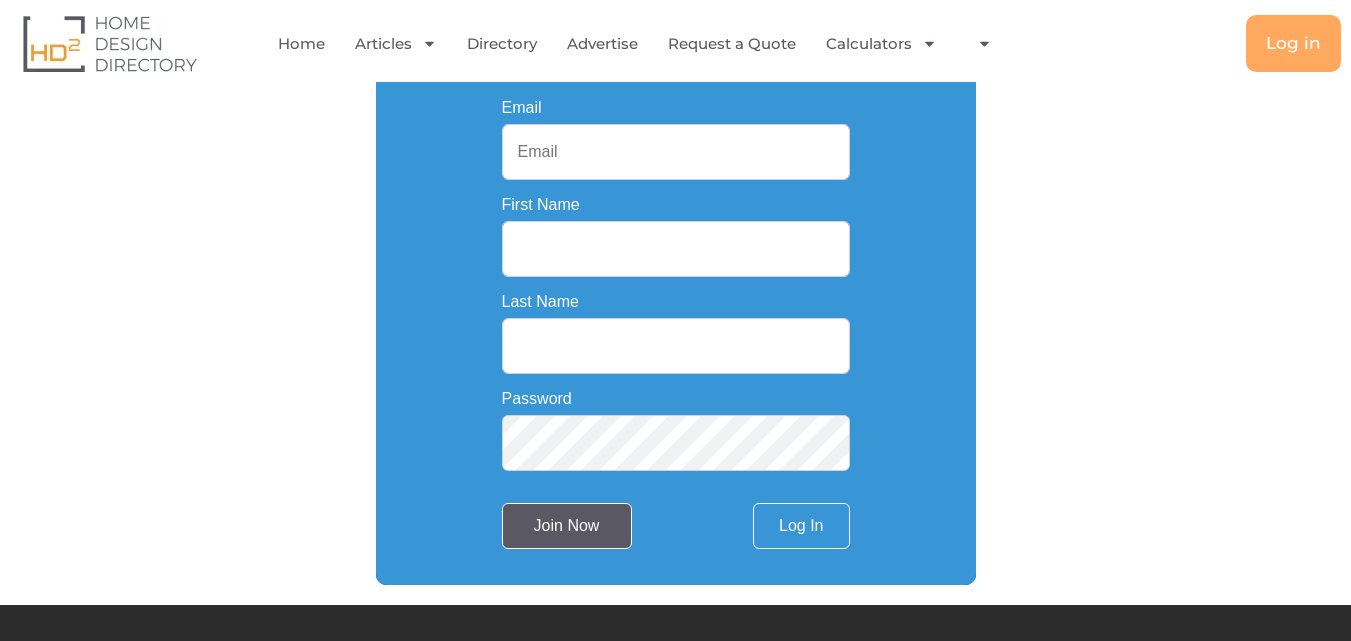 click on "Join Now" at bounding box center [567, 526] 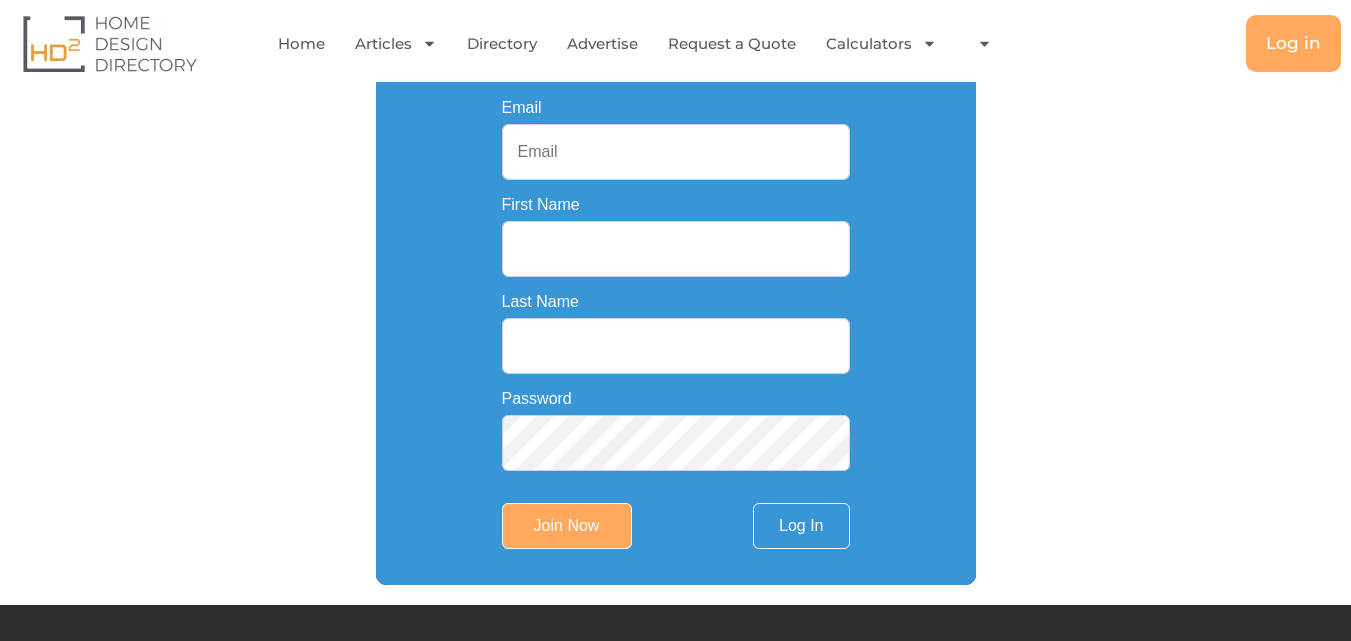click on "Email" at bounding box center [676, 152] 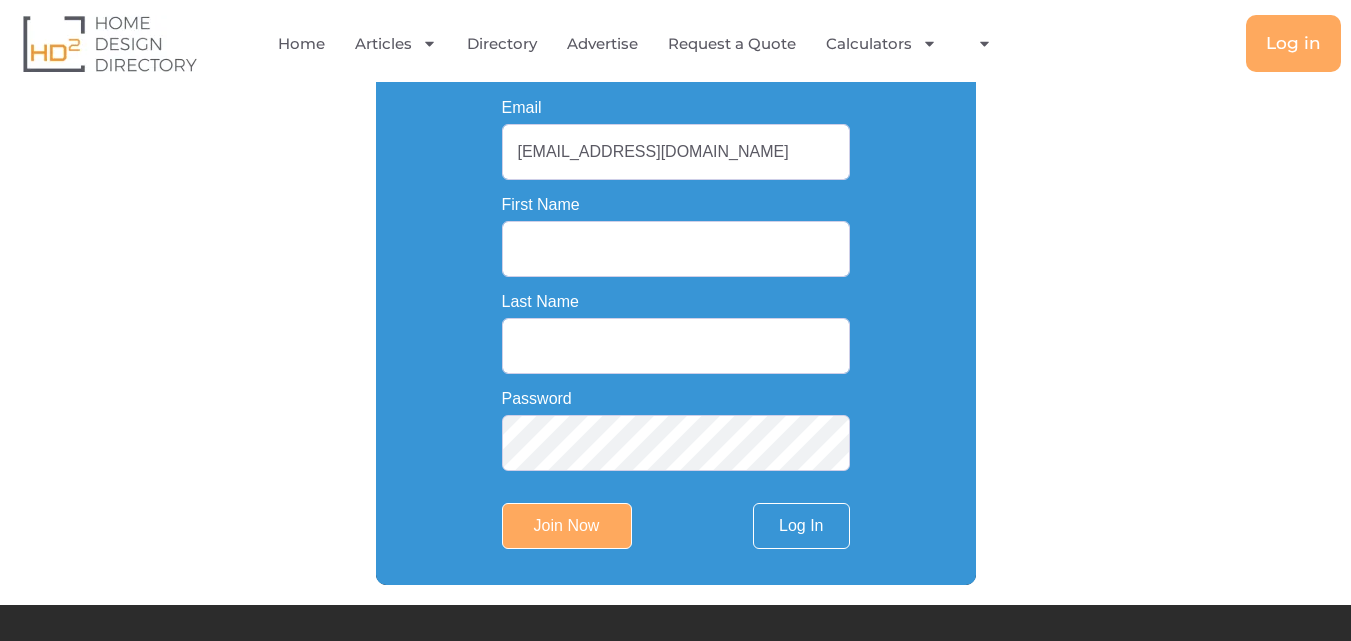 click on "First Name" at bounding box center (676, 249) 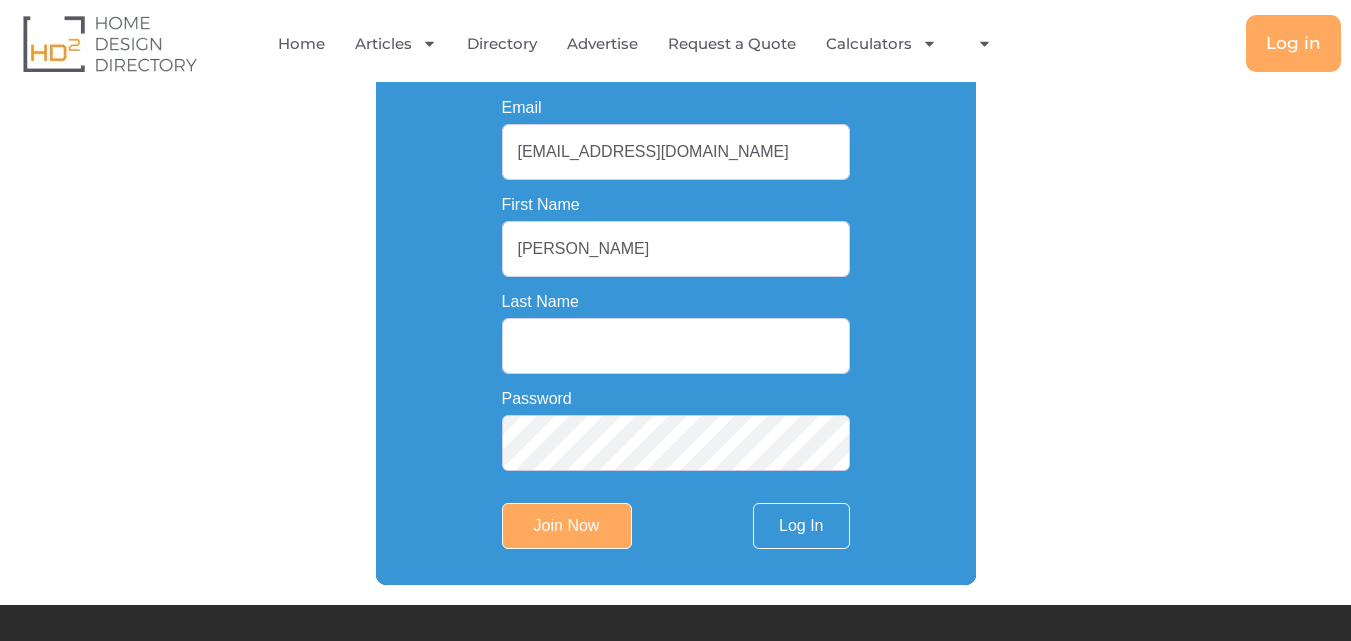 drag, startPoint x: 582, startPoint y: 352, endPoint x: 592, endPoint y: 360, distance: 12.806249 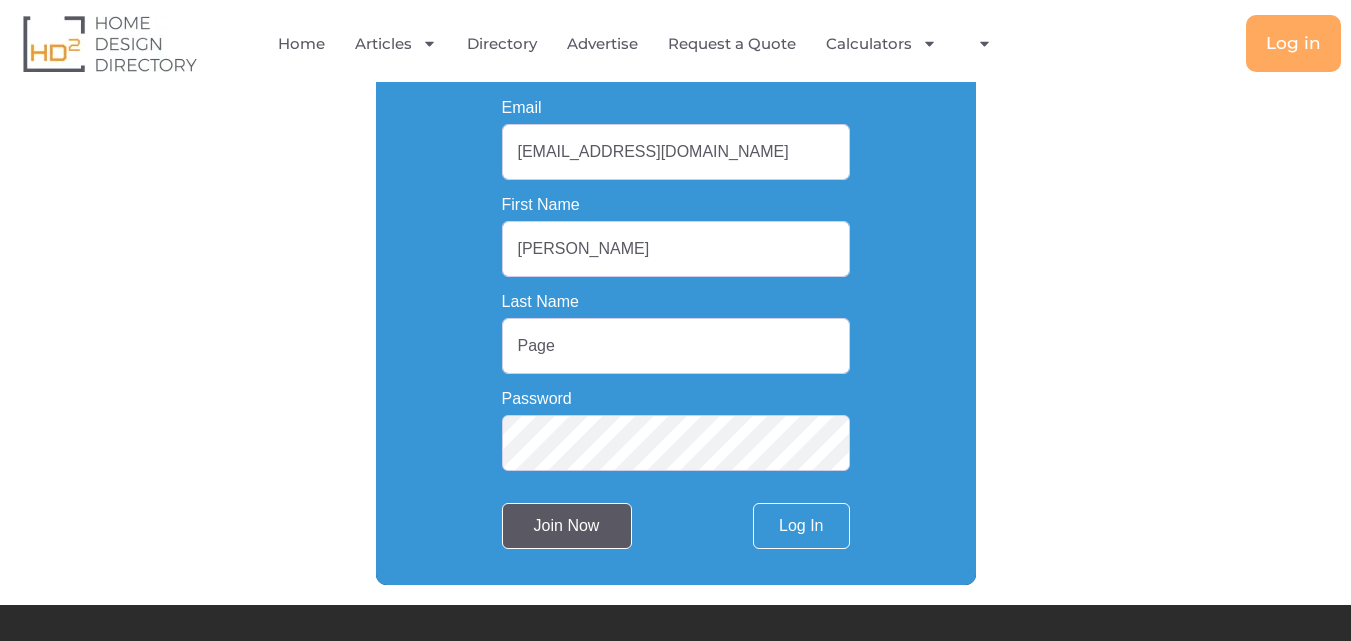 click on "Join Now" at bounding box center [567, 526] 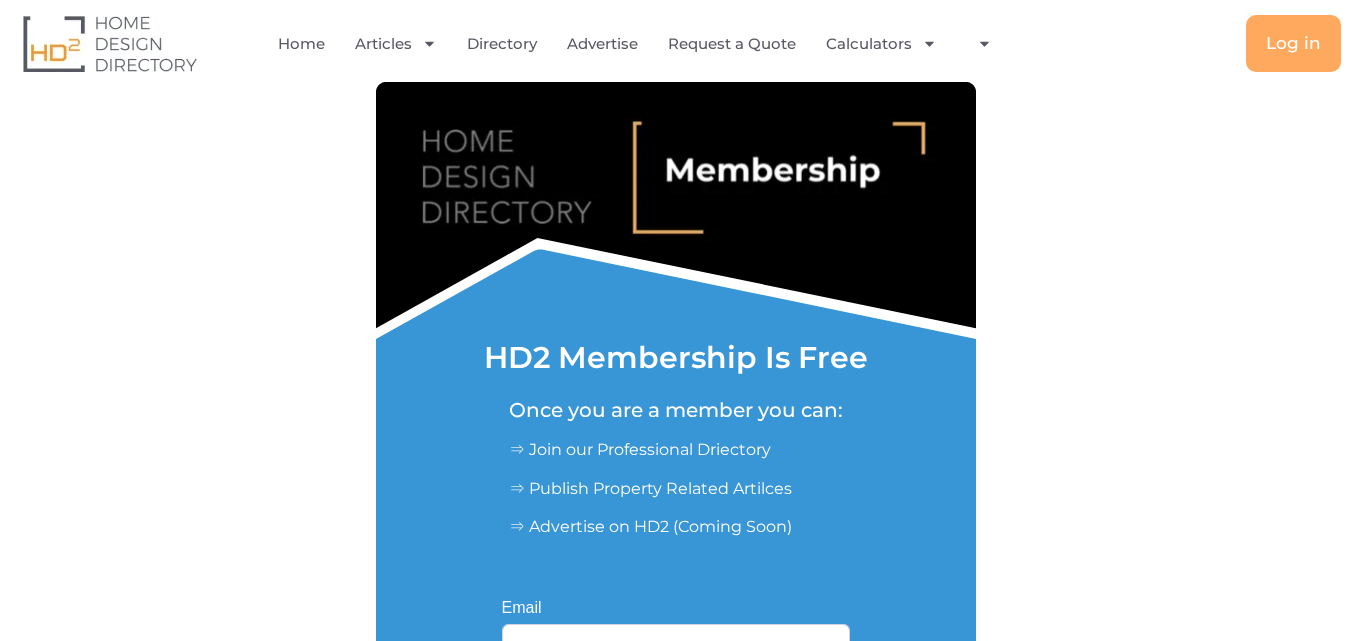 scroll, scrollTop: 0, scrollLeft: 0, axis: both 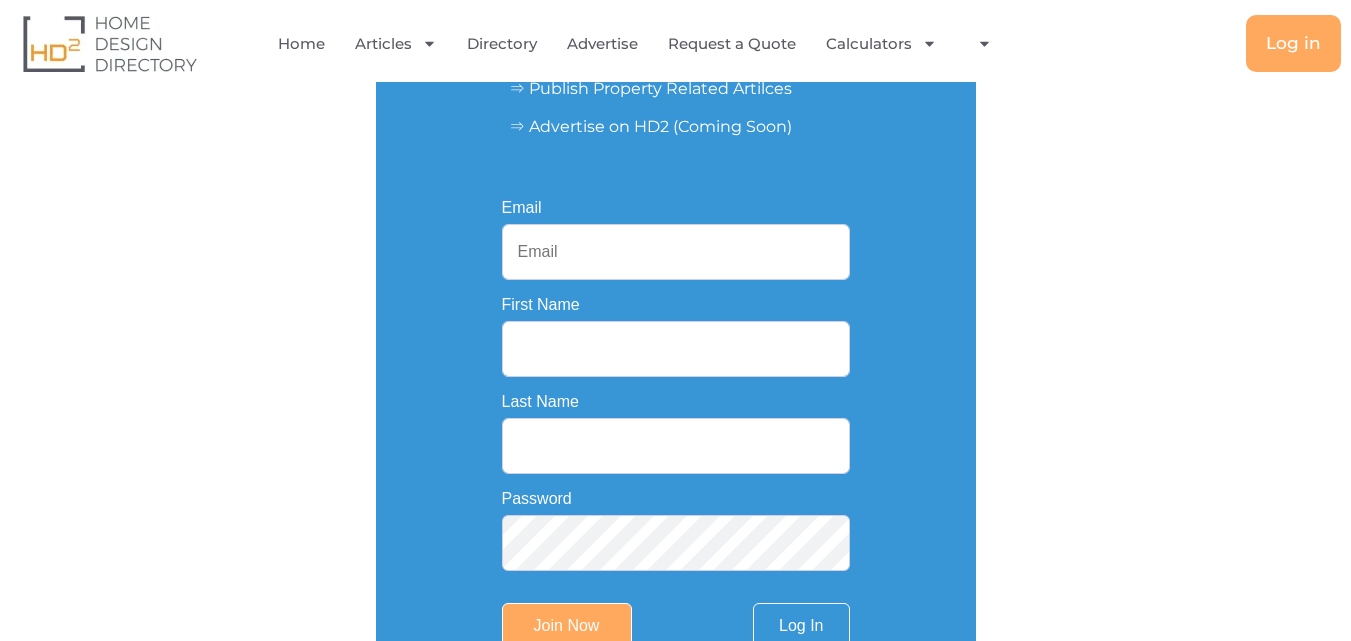 click on "Email" at bounding box center (676, 252) 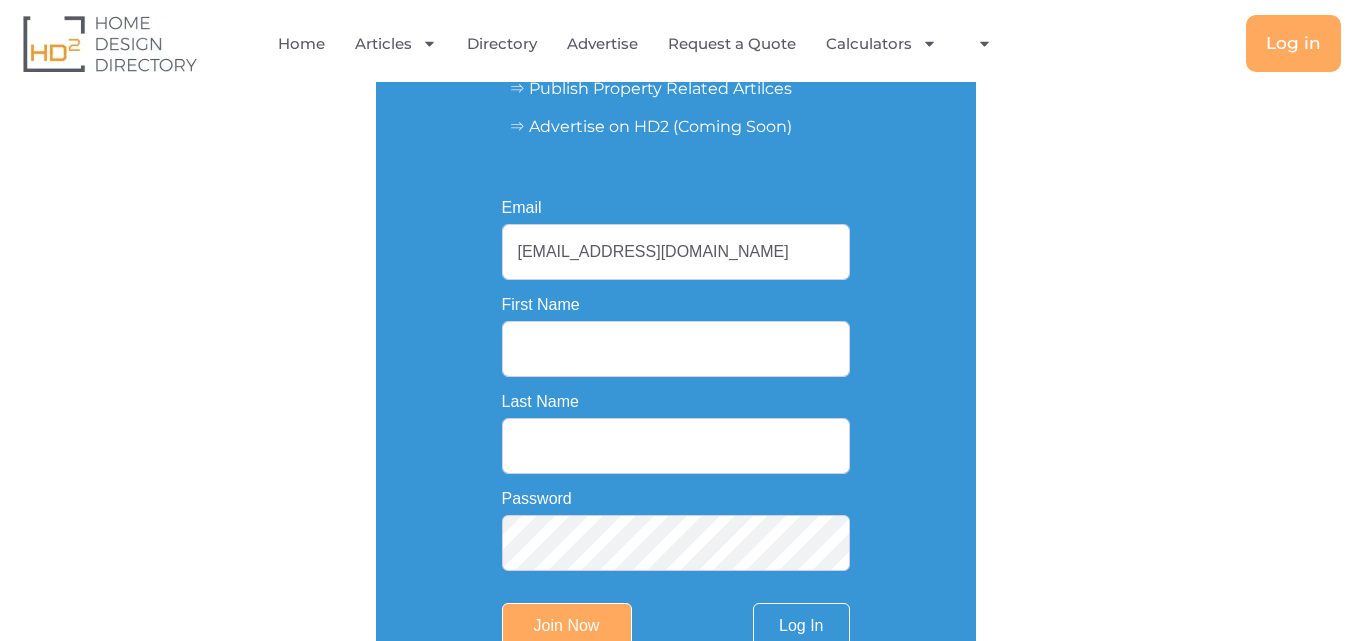 click on "First Name" at bounding box center [676, 349] 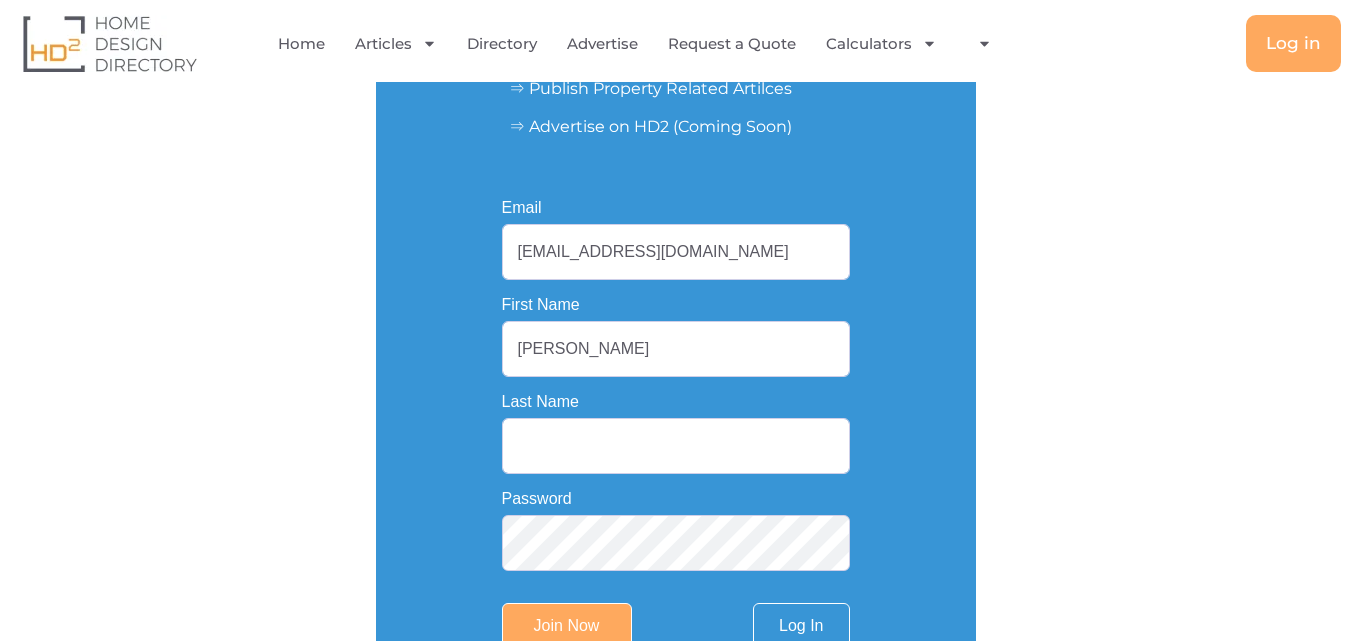 click on "Last Name" at bounding box center (676, 446) 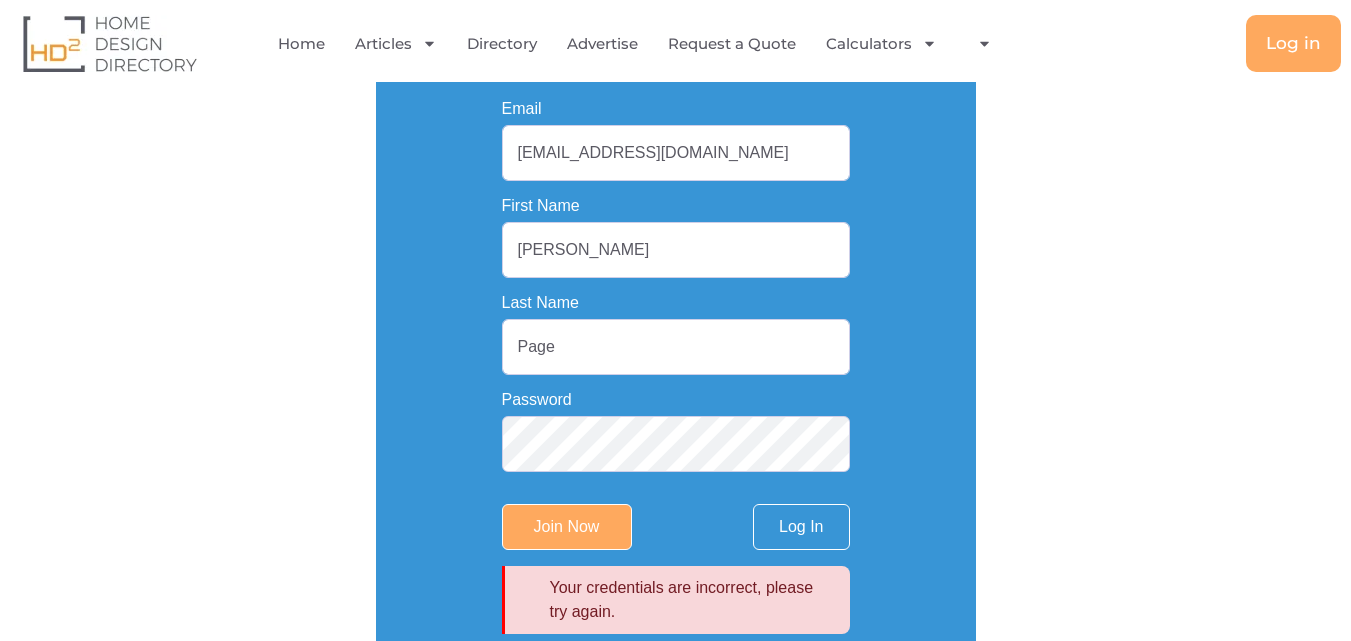 scroll, scrollTop: 600, scrollLeft: 0, axis: vertical 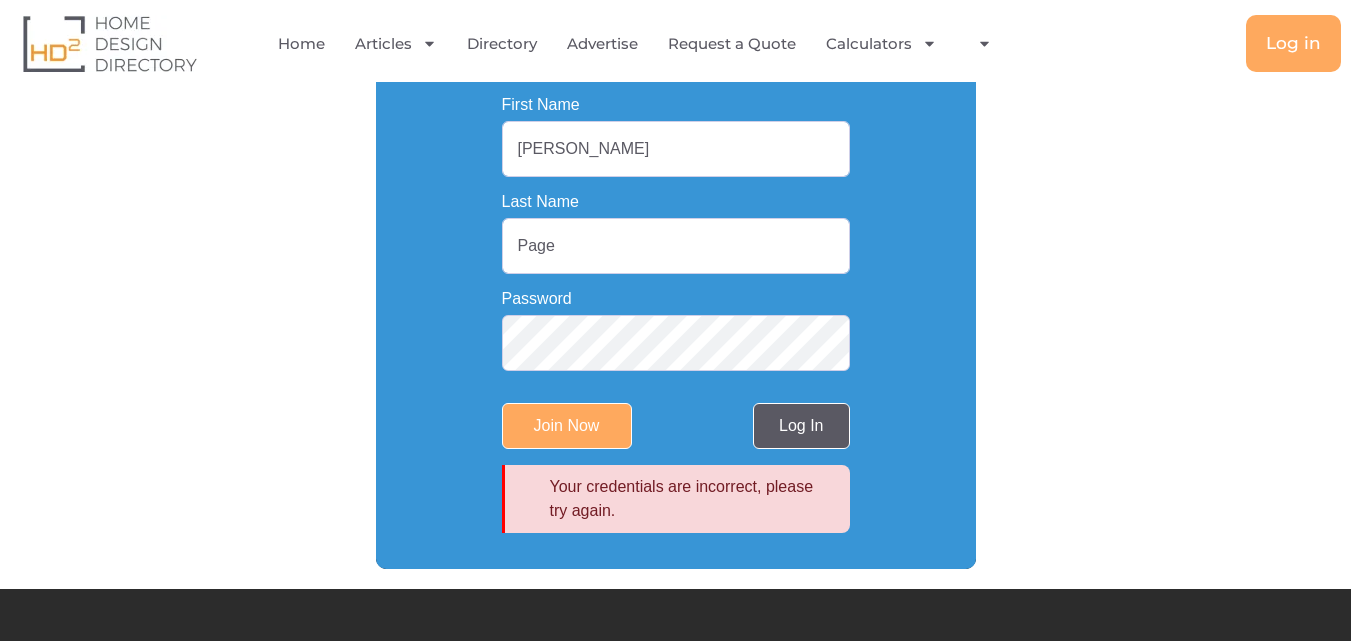 click on "Log In" at bounding box center (801, 426) 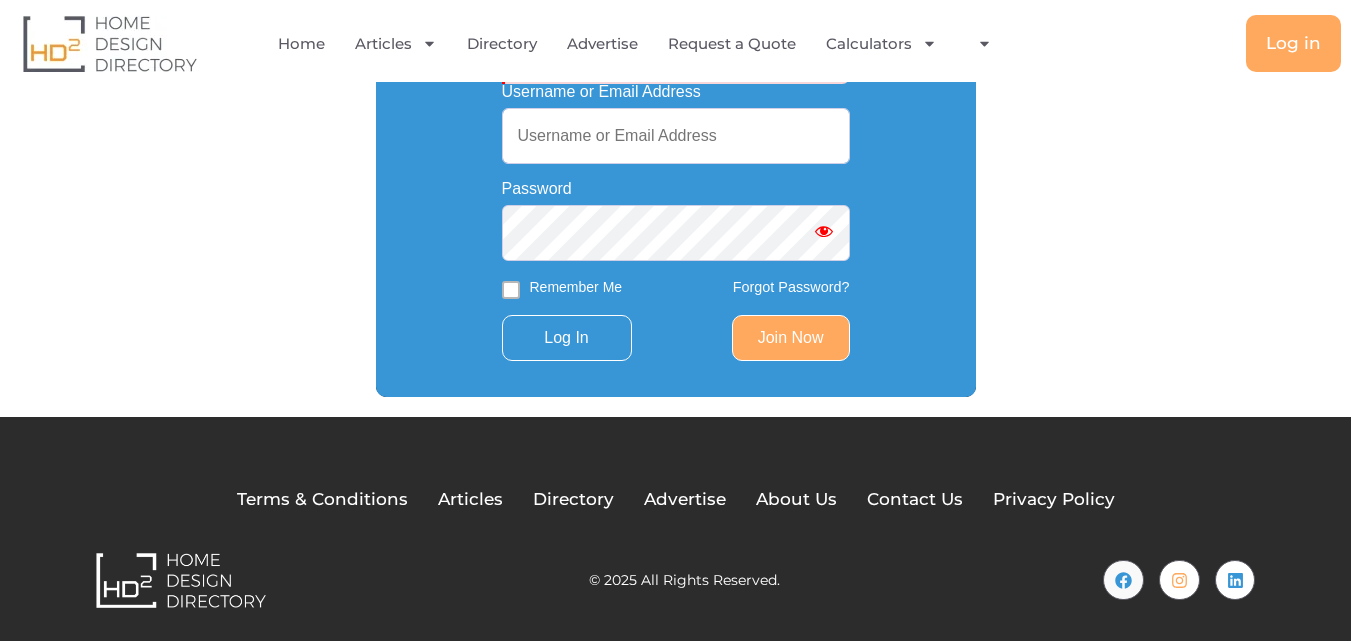 scroll, scrollTop: 500, scrollLeft: 0, axis: vertical 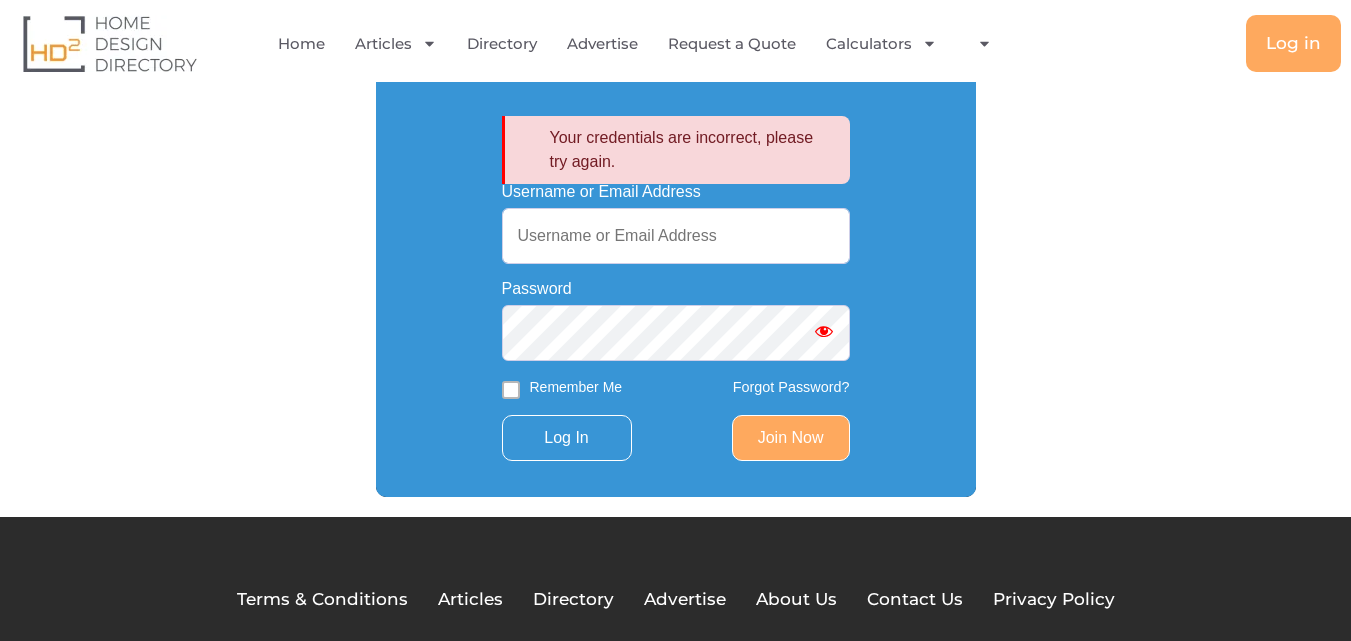 click on "Username or Email Address" at bounding box center [676, 236] 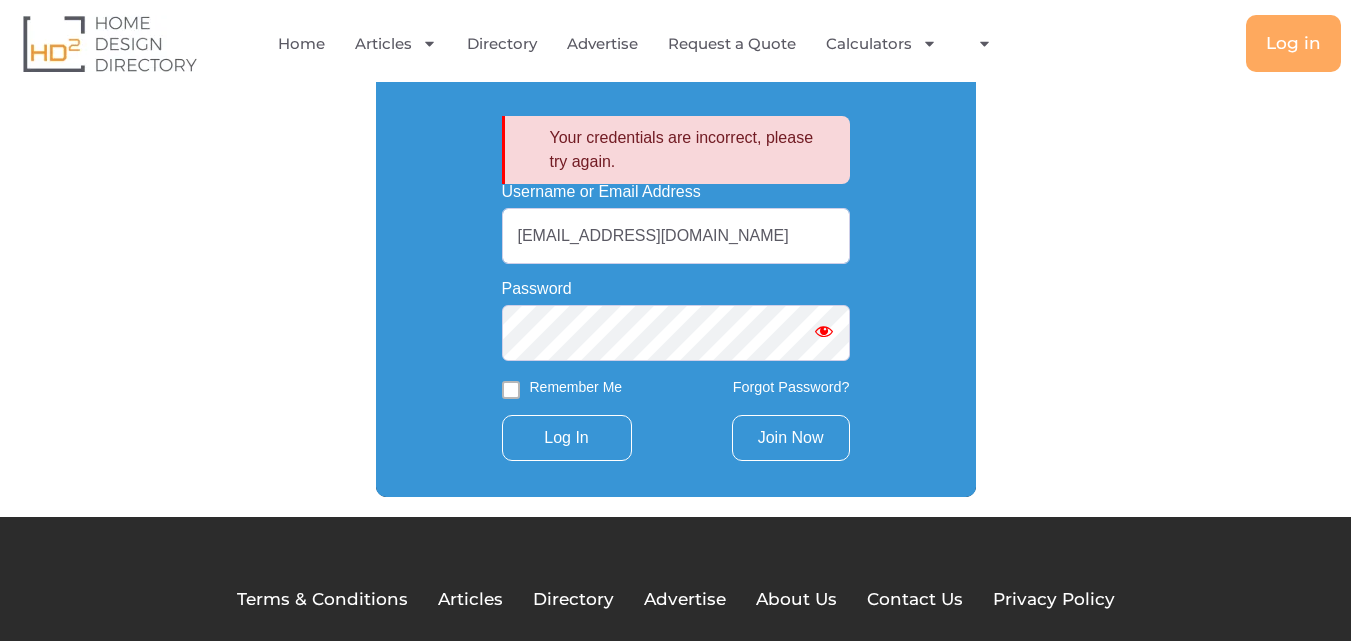click on "Join Now" at bounding box center [791, 438] 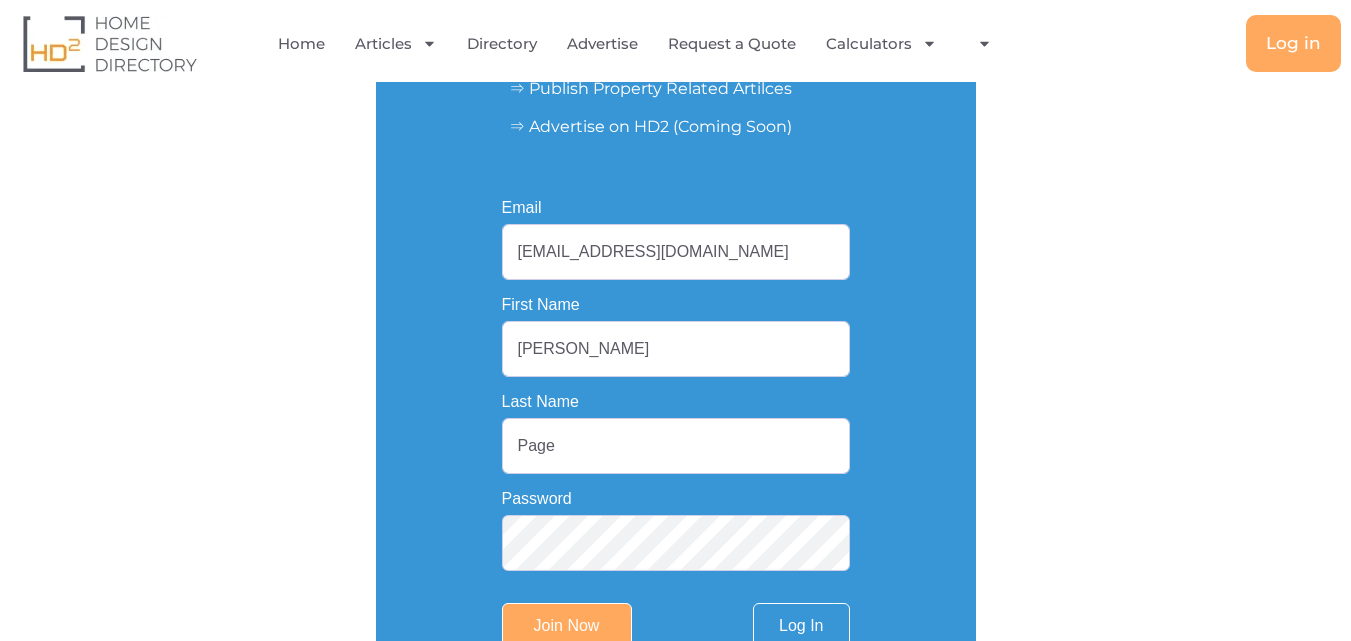 scroll, scrollTop: 0, scrollLeft: 0, axis: both 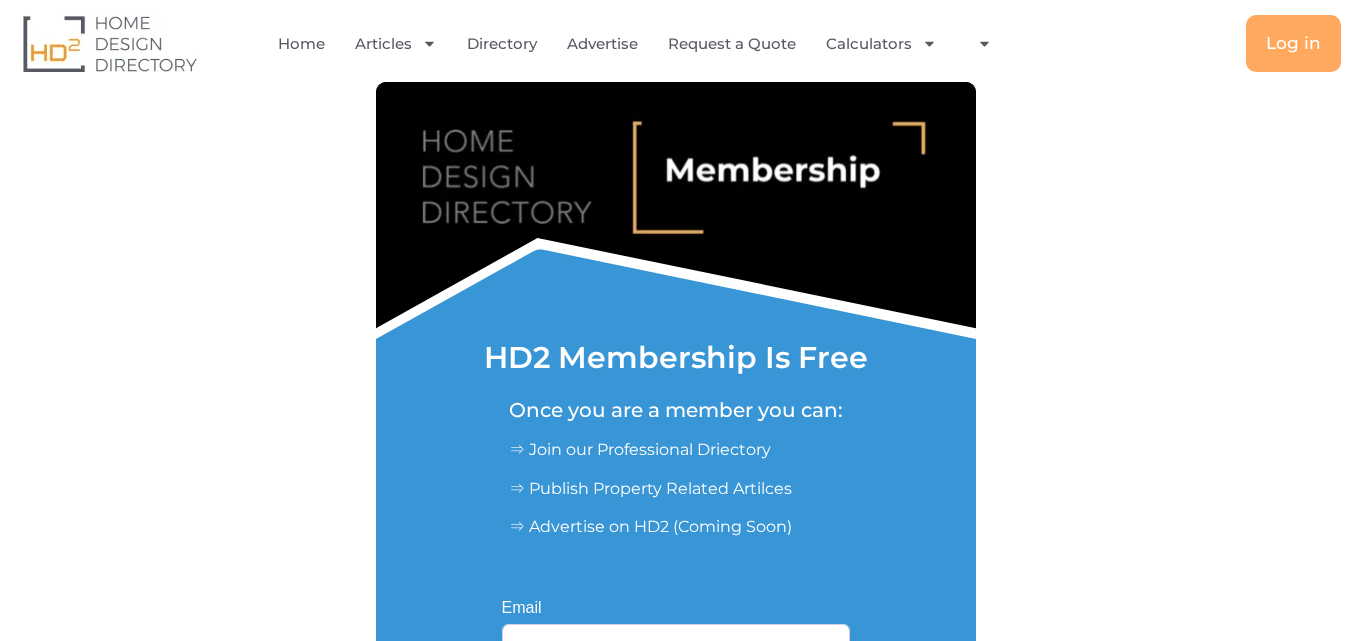 click at bounding box center [110, 43] 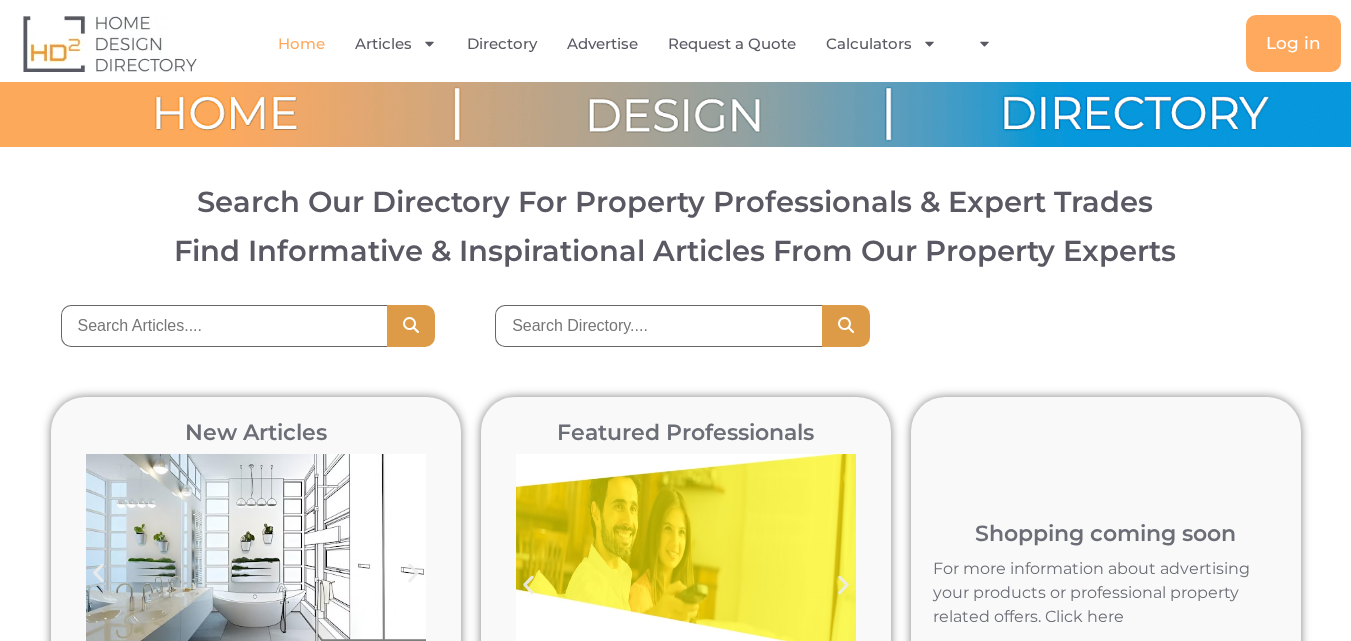 scroll, scrollTop: 0, scrollLeft: 0, axis: both 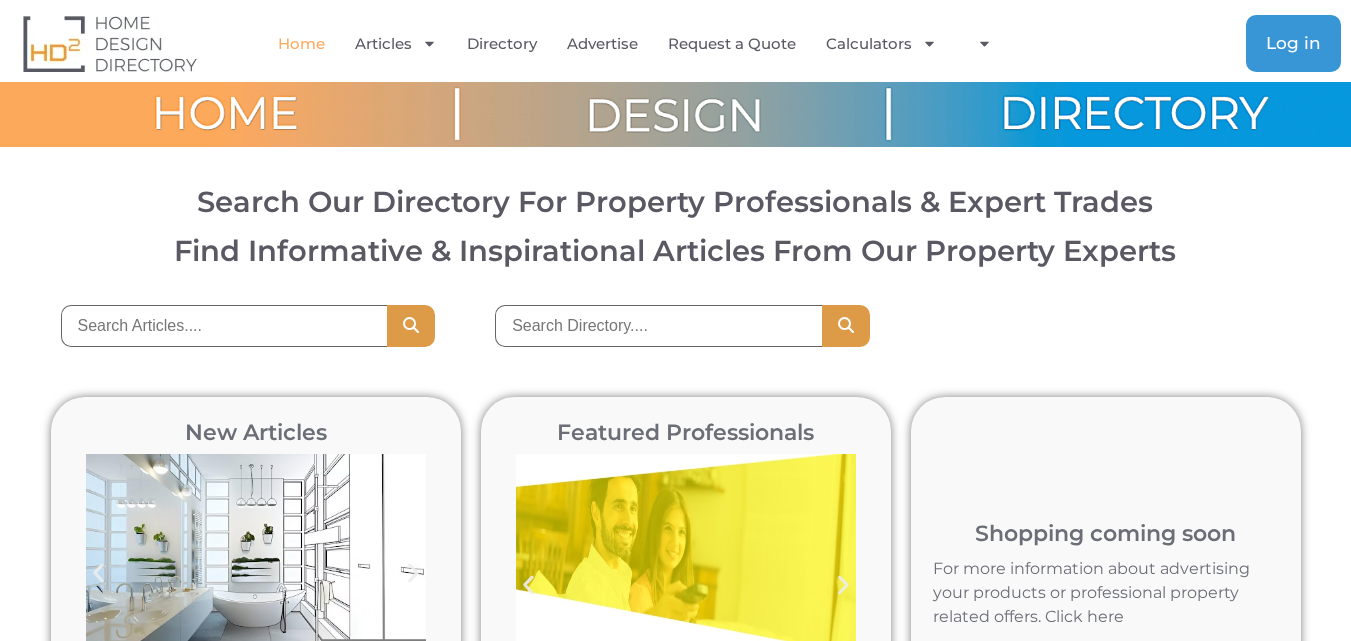click on "Log in" at bounding box center [1293, 43] 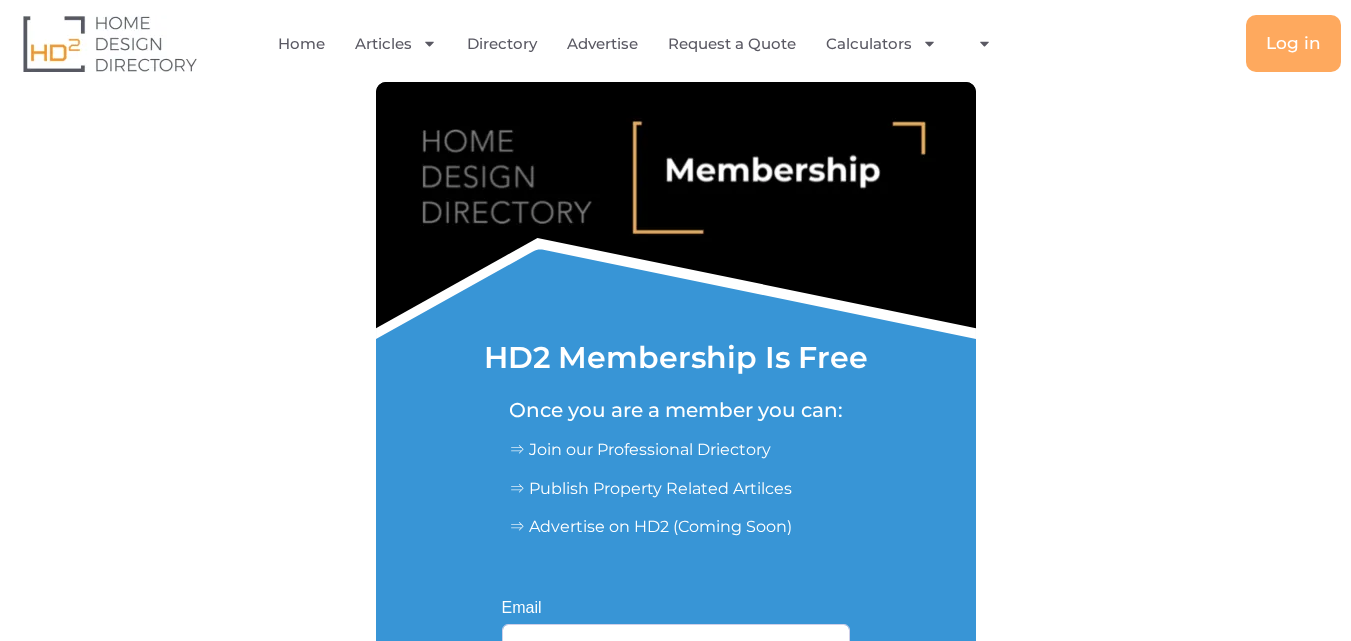 scroll, scrollTop: 0, scrollLeft: 0, axis: both 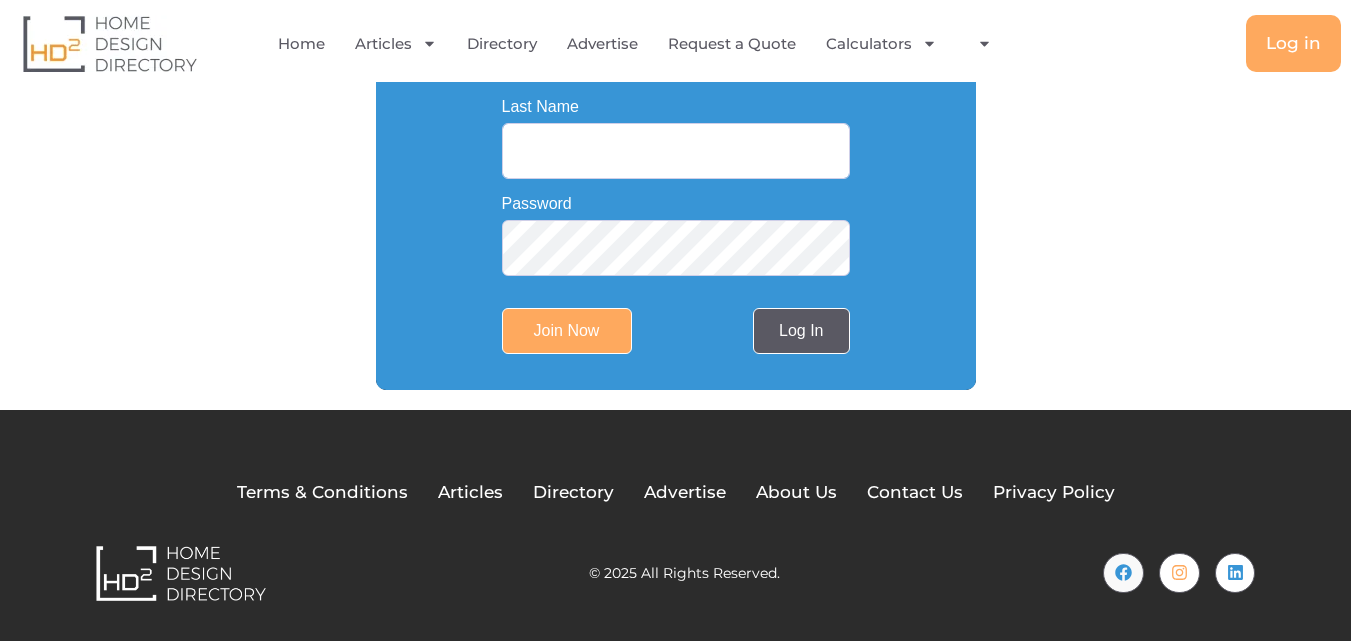 click on "Log In" at bounding box center [801, 331] 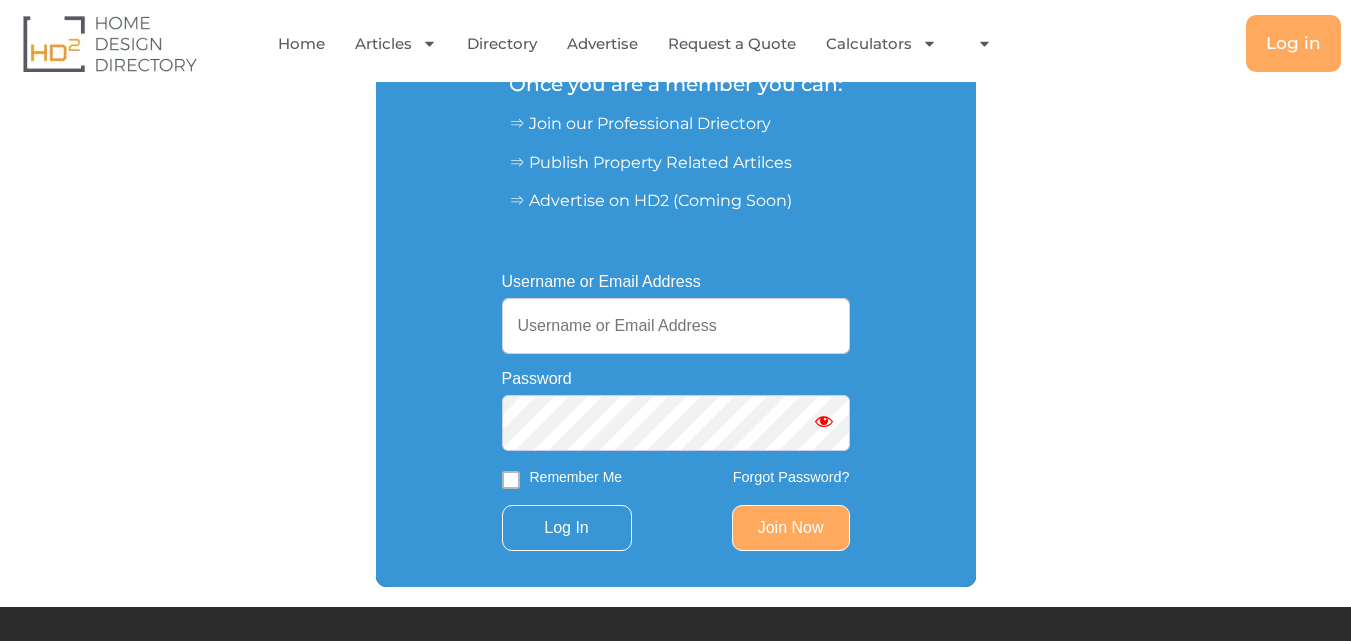 scroll, scrollTop: 325, scrollLeft: 0, axis: vertical 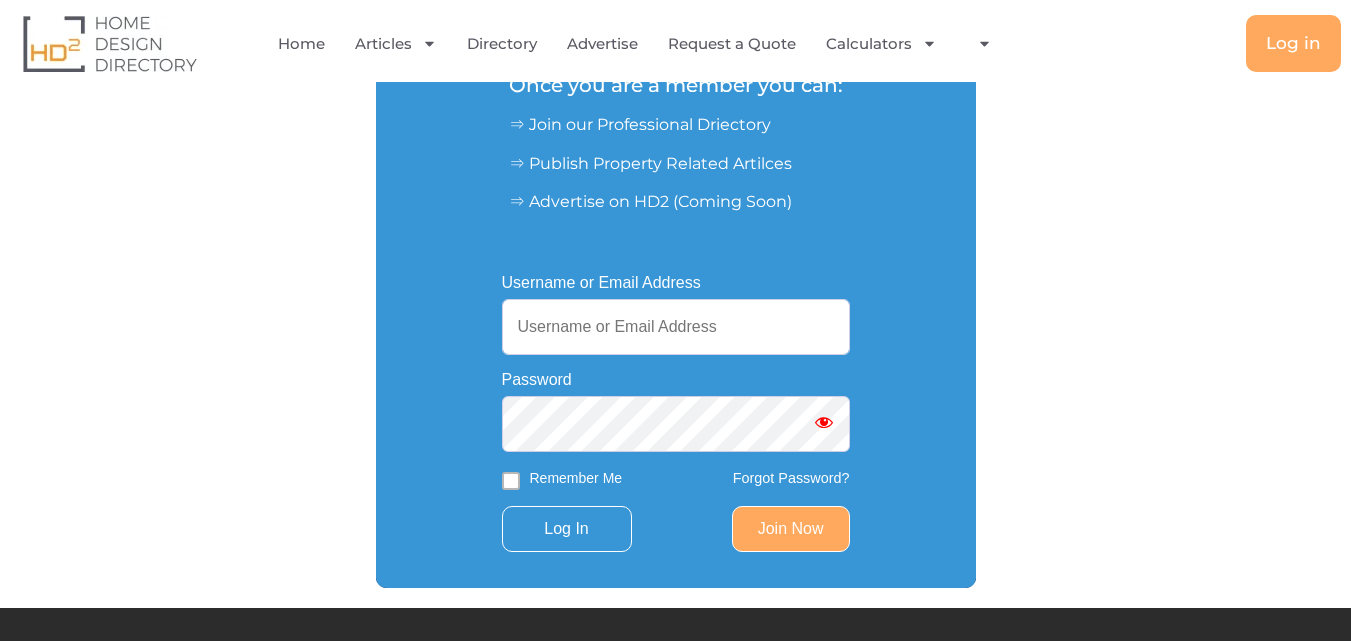 click on "Username or Email Address" at bounding box center (676, 327) 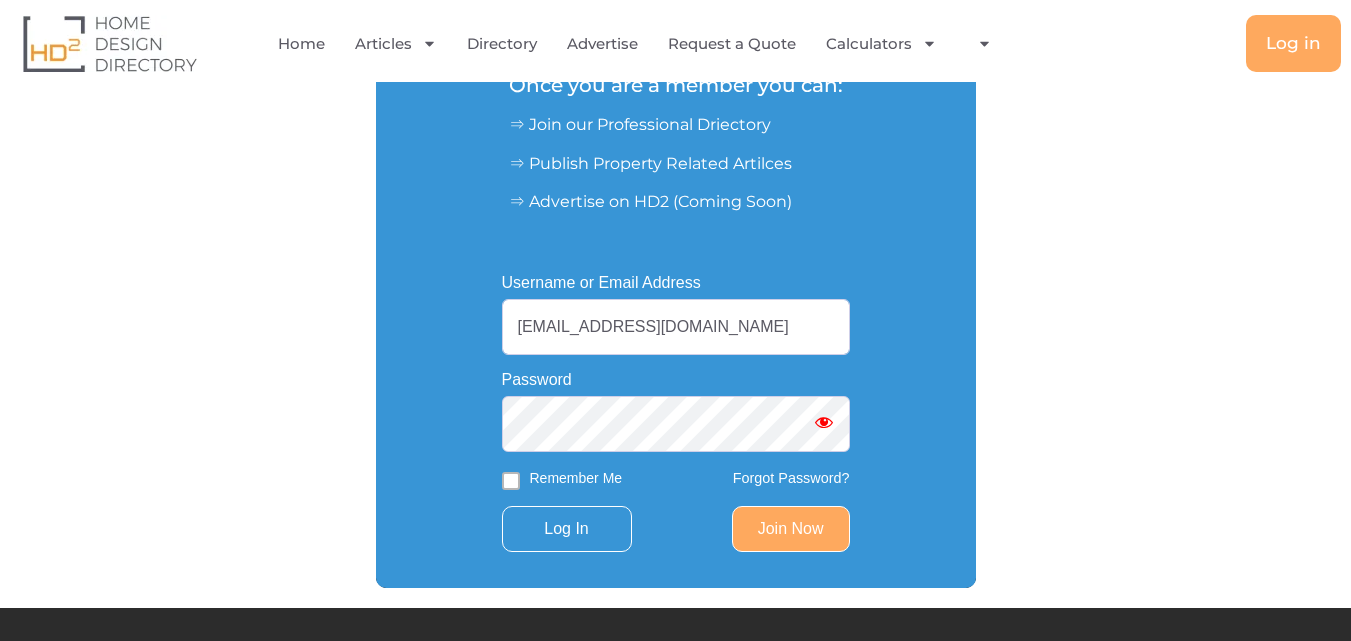 type on "[EMAIL_ADDRESS][DOMAIN_NAME]" 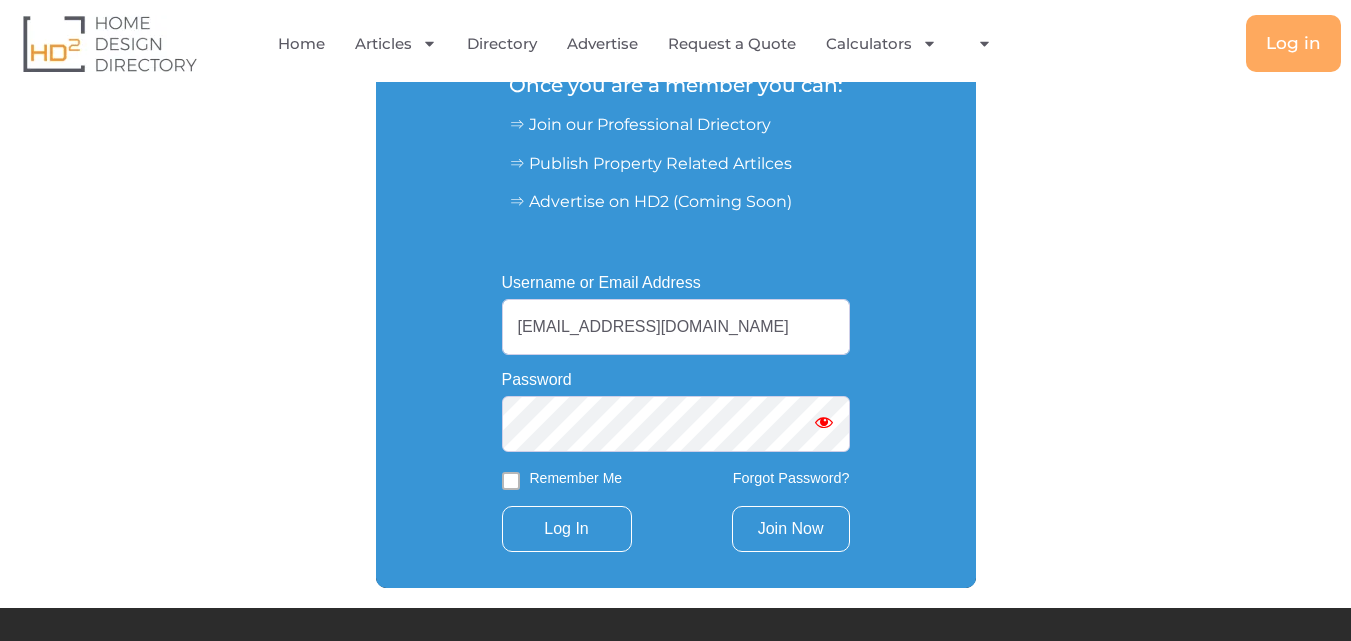 click on "Join Now" at bounding box center [791, 529] 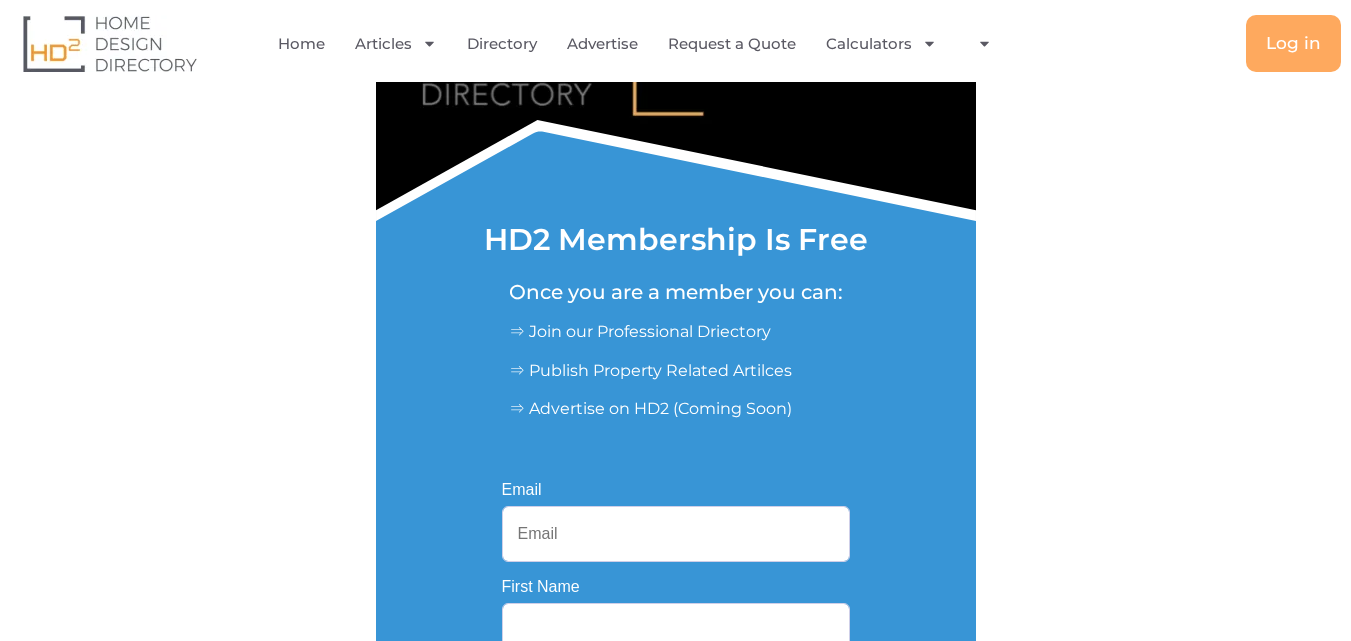 scroll, scrollTop: 100, scrollLeft: 0, axis: vertical 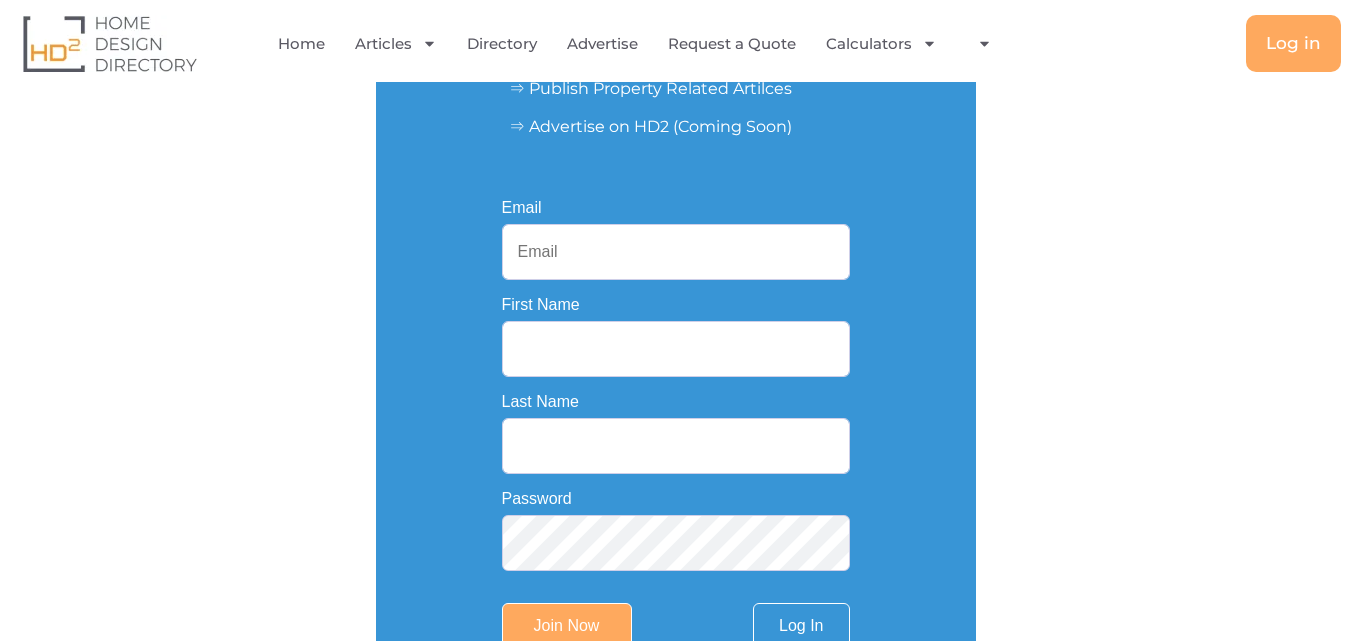 click on "Email" at bounding box center (676, 252) 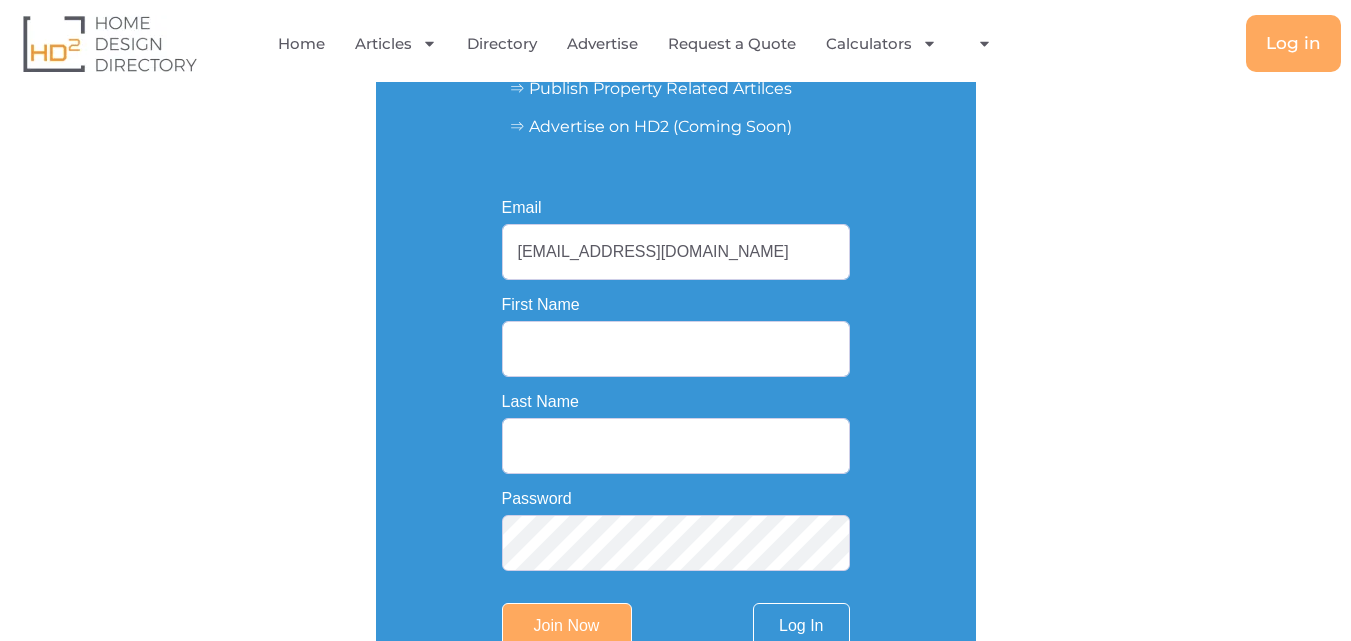 click on "First Name" at bounding box center (676, 349) 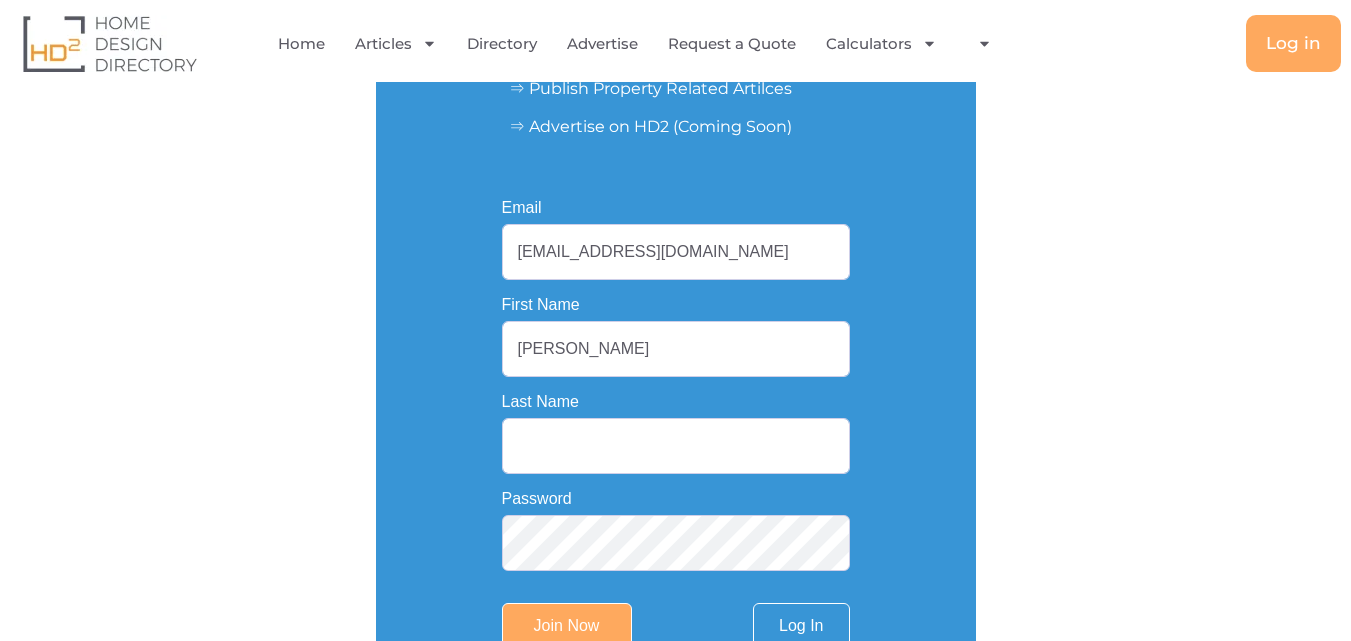 click on "Last Name" at bounding box center (676, 446) 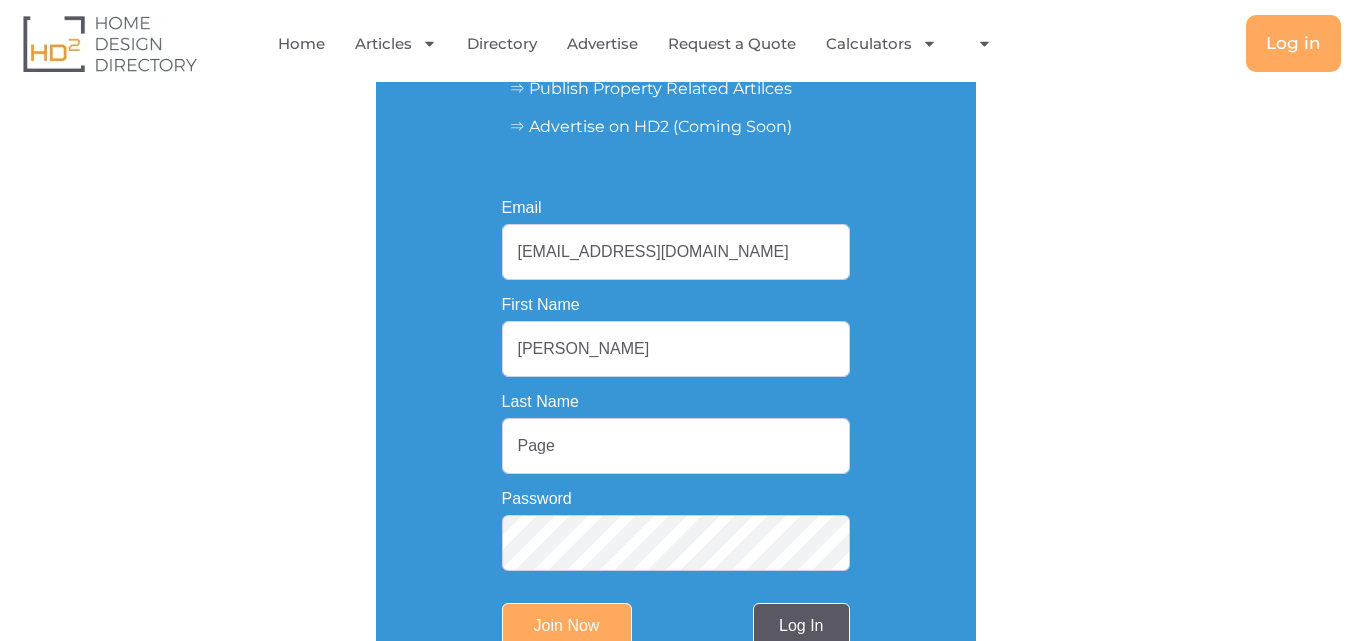 click on "Log In" at bounding box center (801, 626) 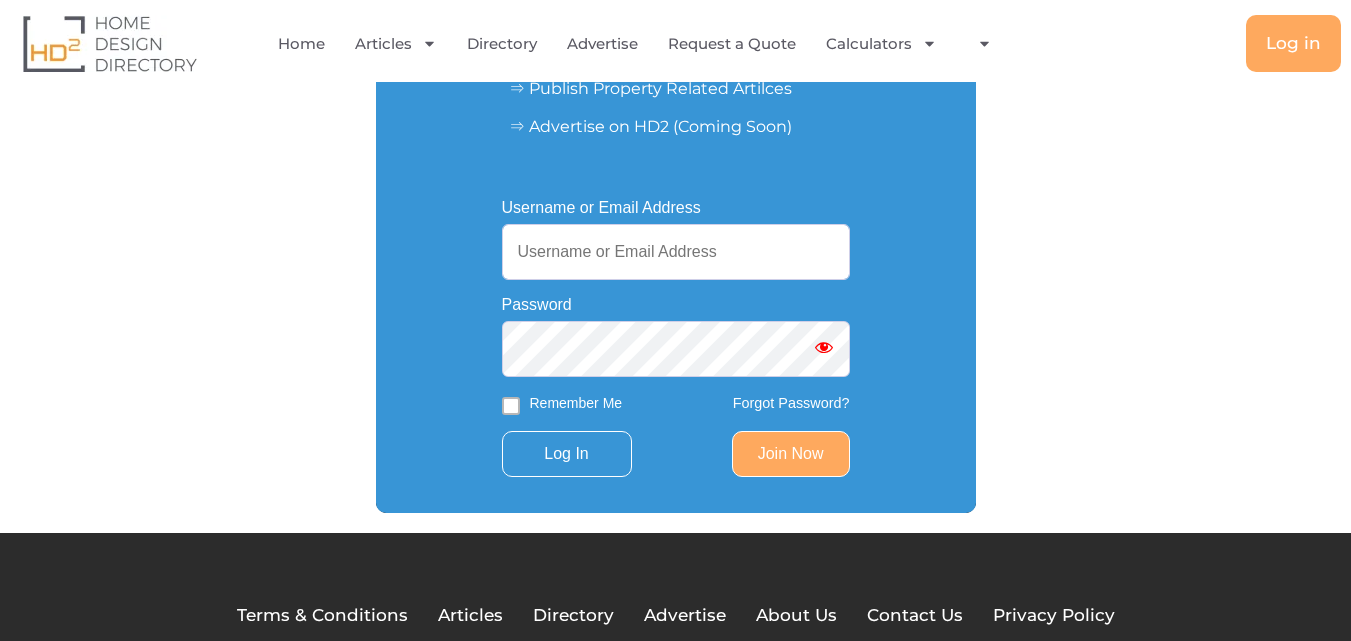 click on "Username or Email Address" at bounding box center (676, 252) 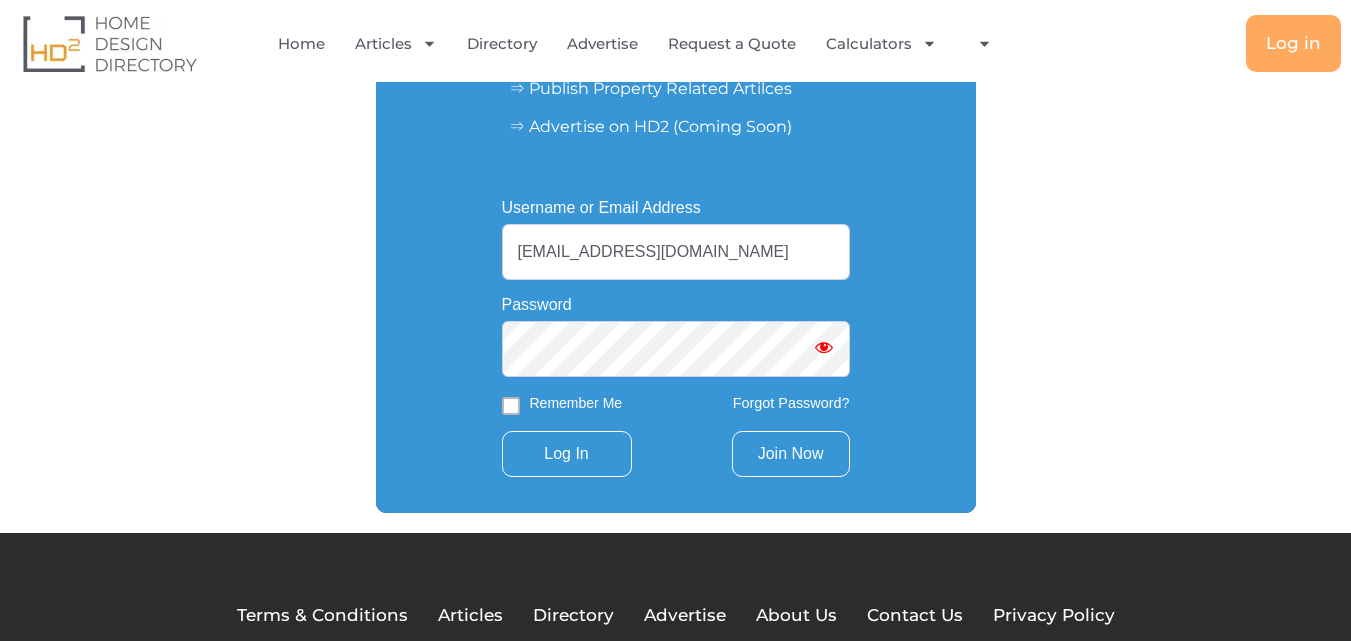 click on "Join Now" at bounding box center [791, 454] 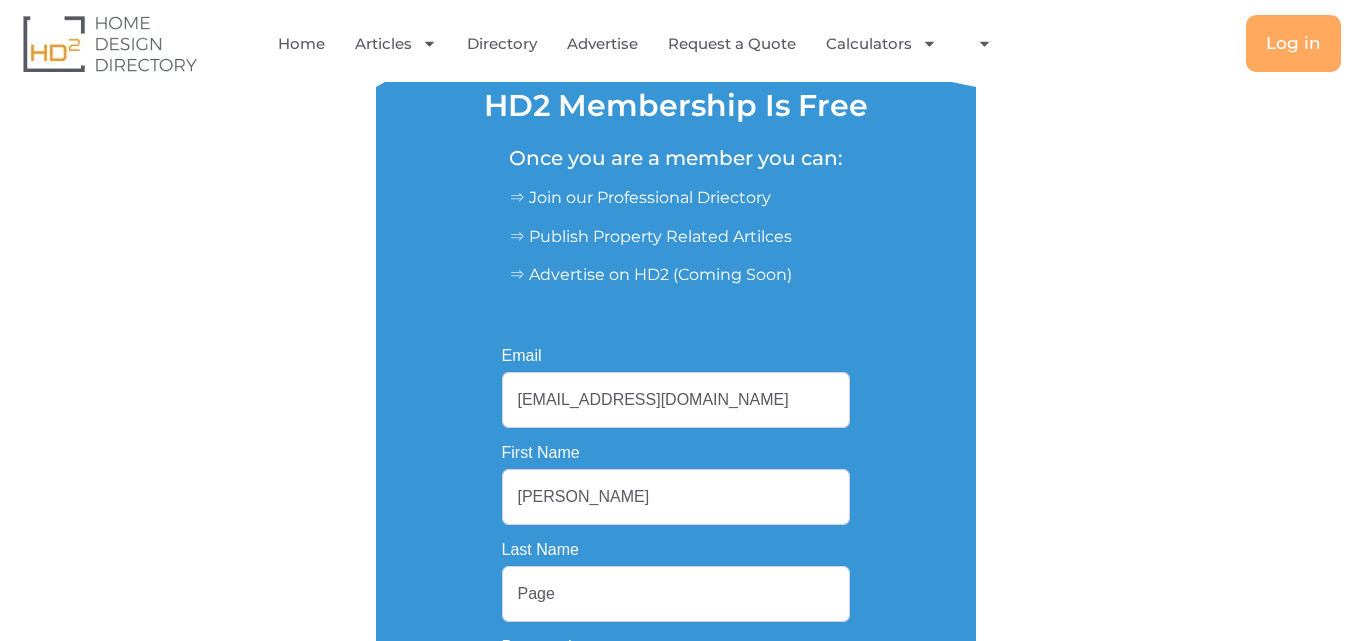 scroll, scrollTop: 100, scrollLeft: 0, axis: vertical 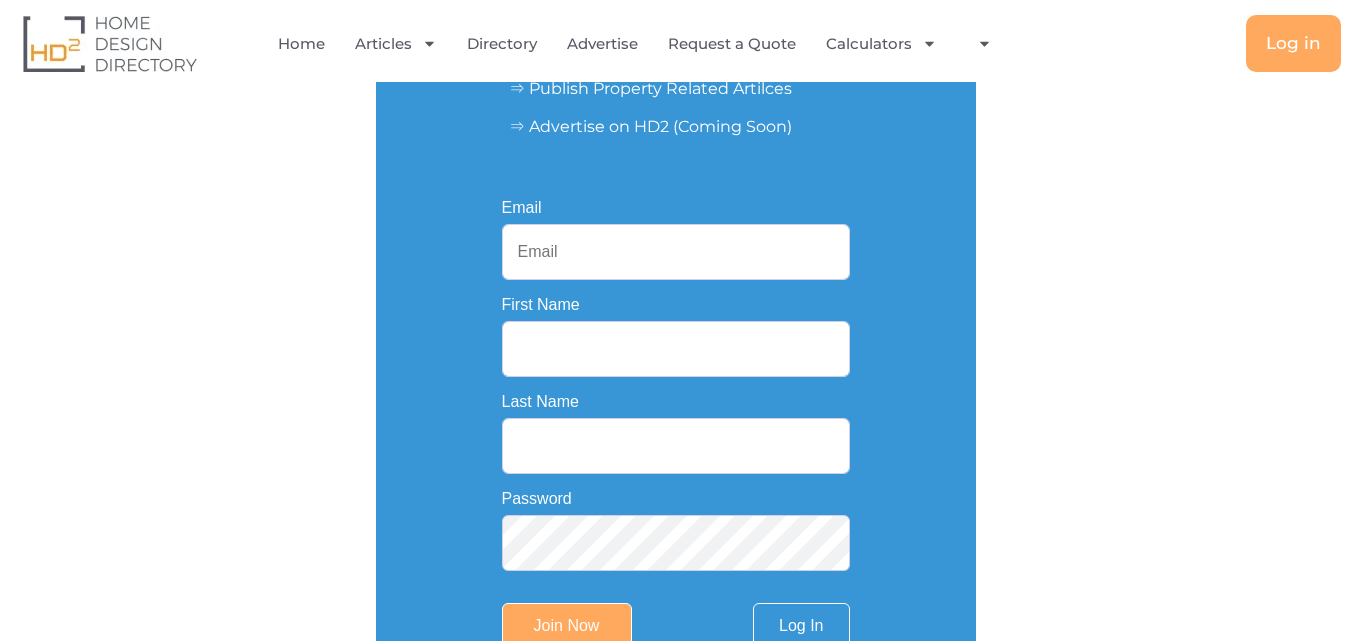 click on "Email" at bounding box center (676, 252) 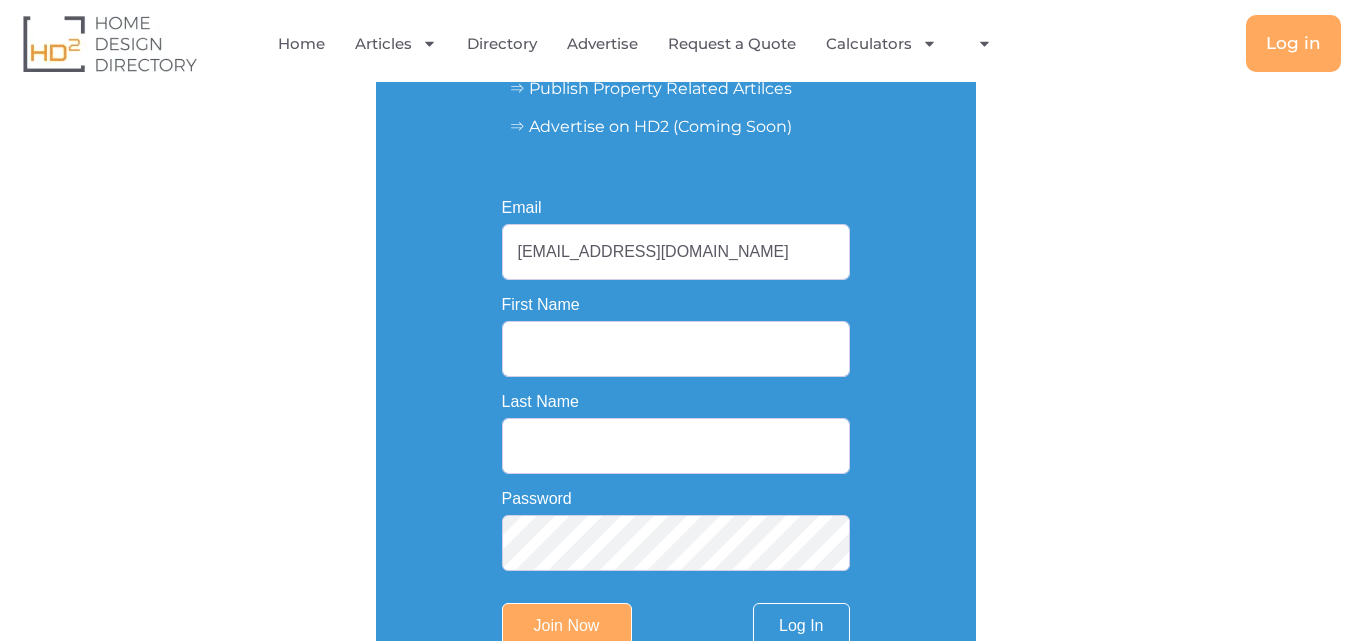 click on "First Name" at bounding box center (676, 349) 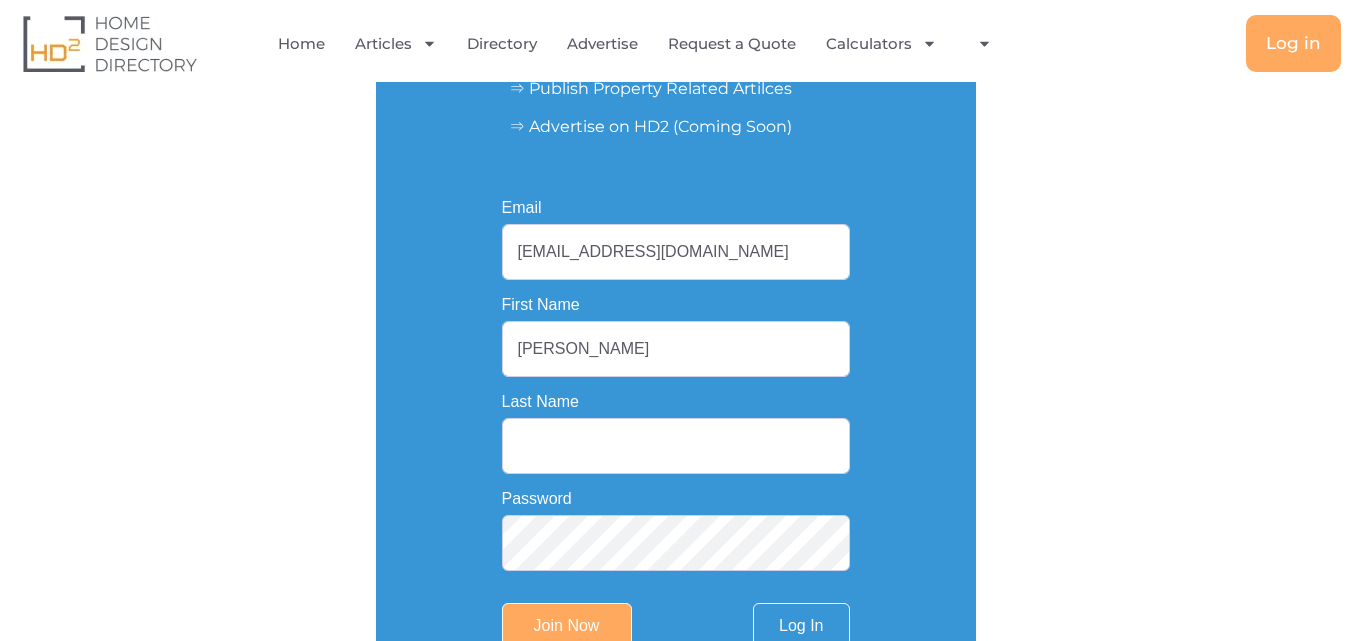 click on "Last Name" at bounding box center [676, 446] 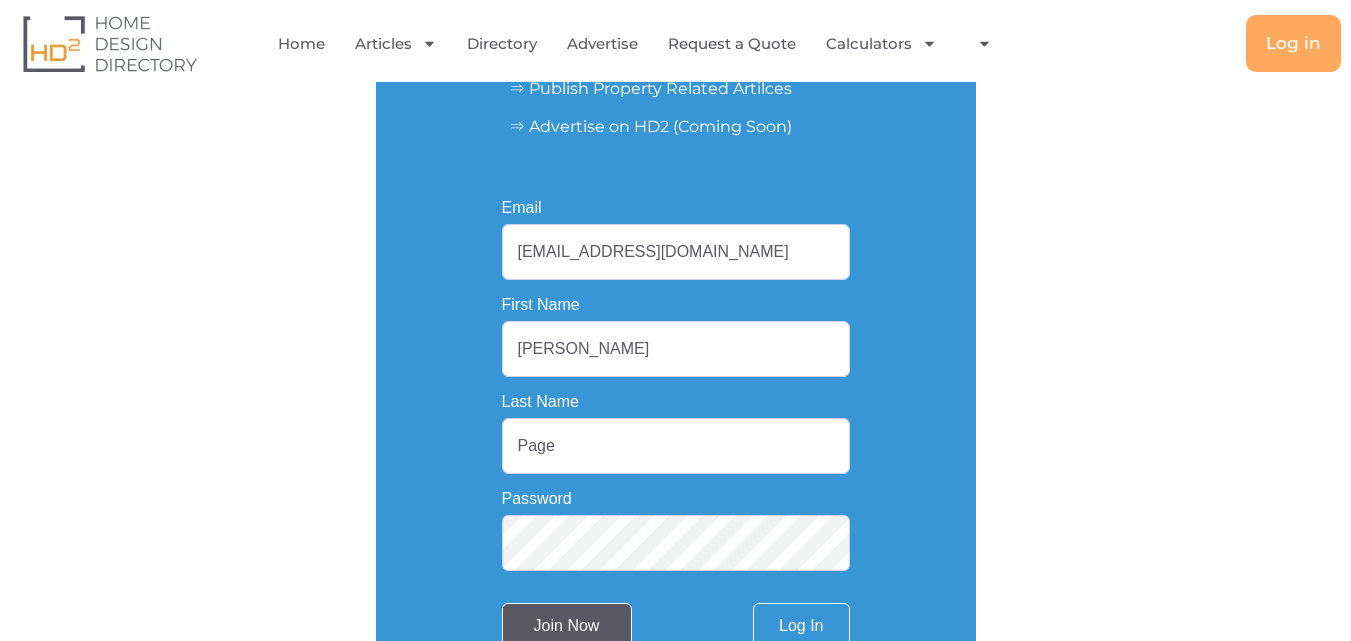 click on "Join Now" at bounding box center (567, 626) 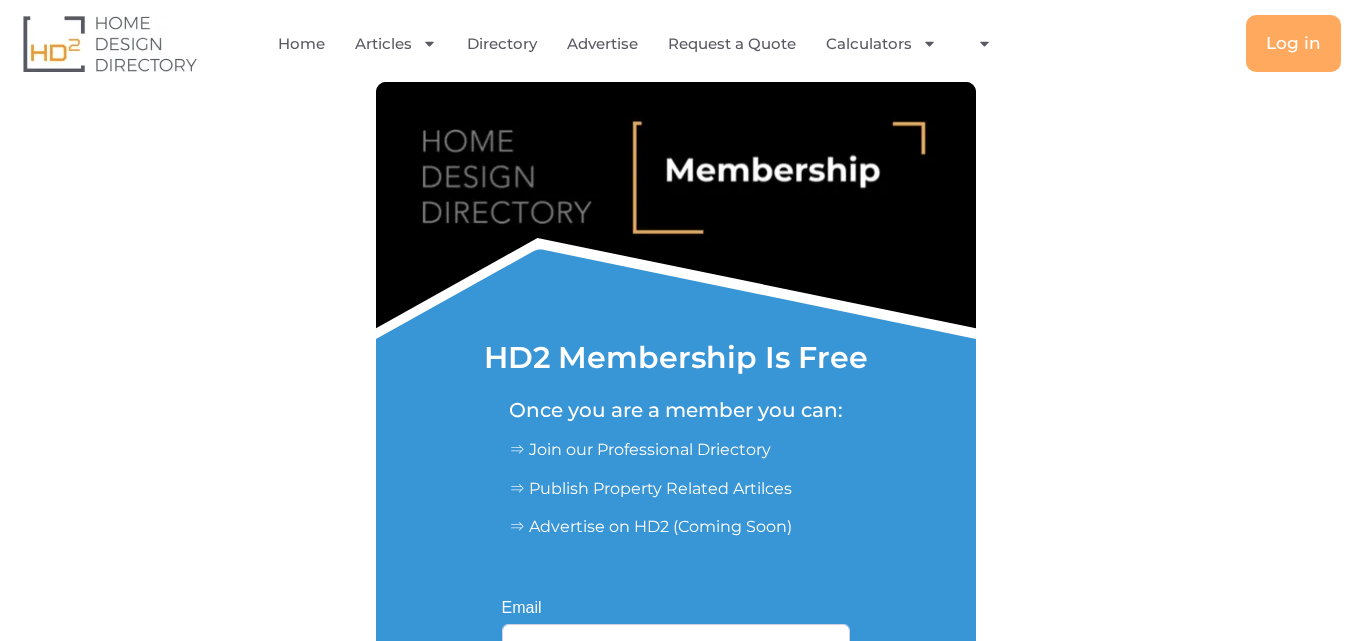 scroll, scrollTop: 0, scrollLeft: 0, axis: both 